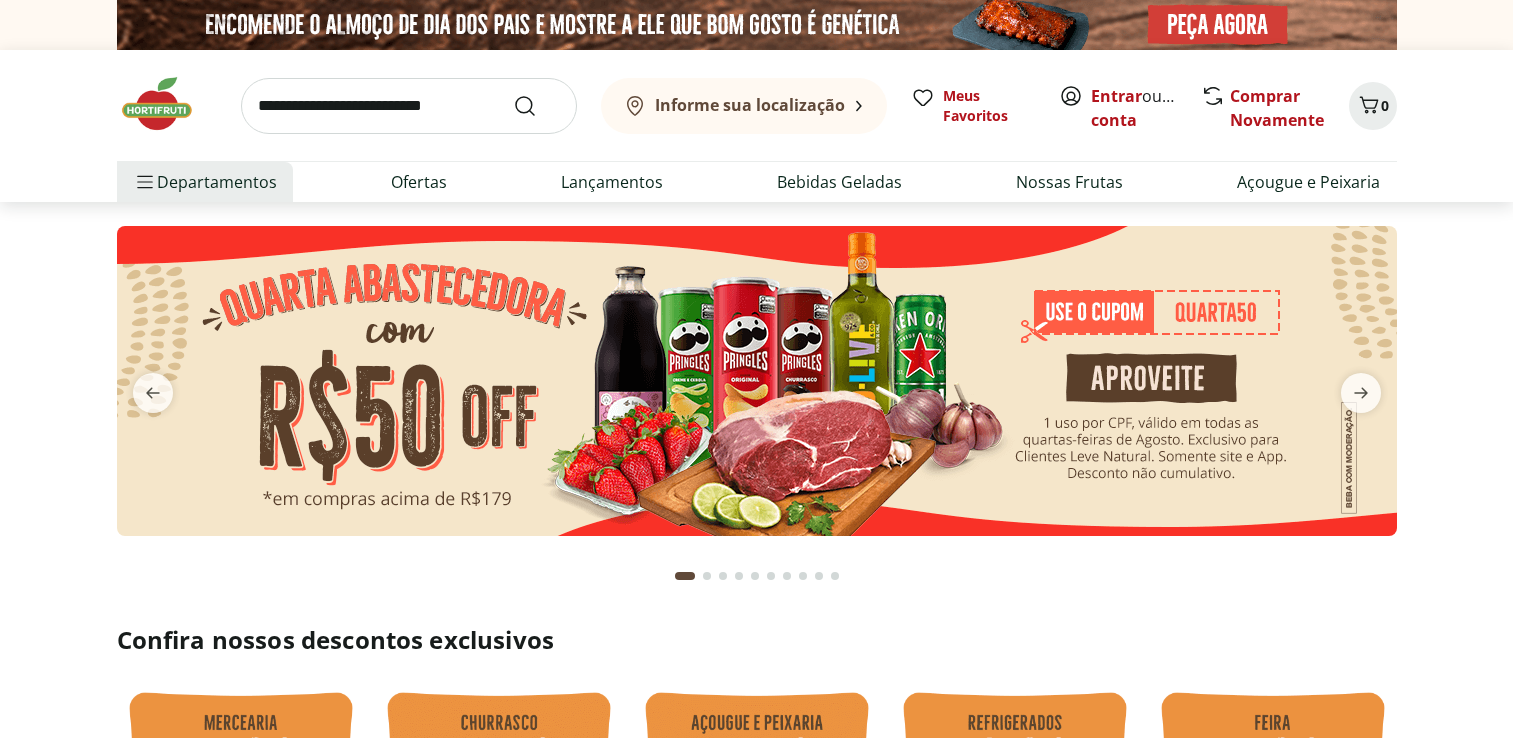 scroll, scrollTop: 0, scrollLeft: 0, axis: both 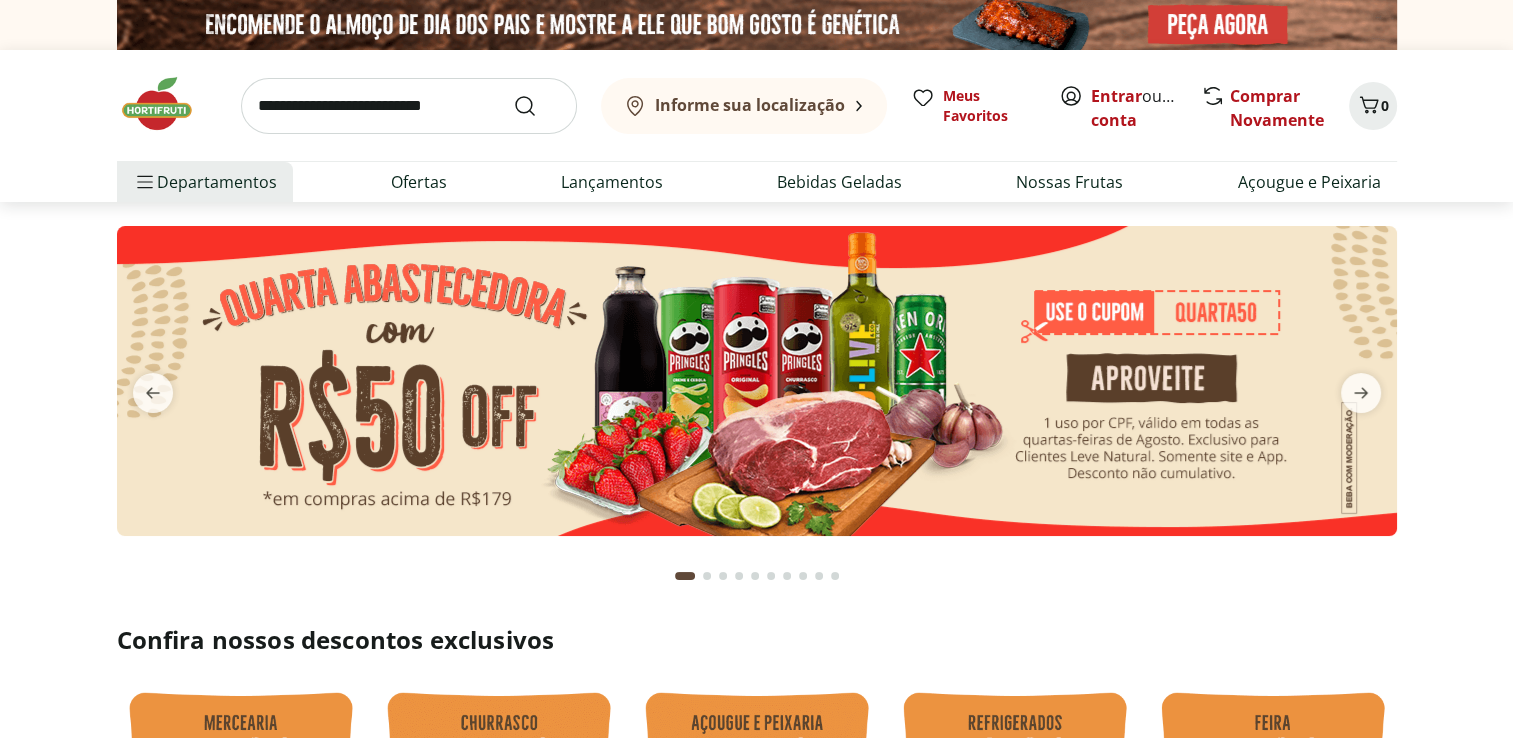 drag, startPoint x: 0, startPoint y: 0, endPoint x: 635, endPoint y: 338, distance: 719.3532 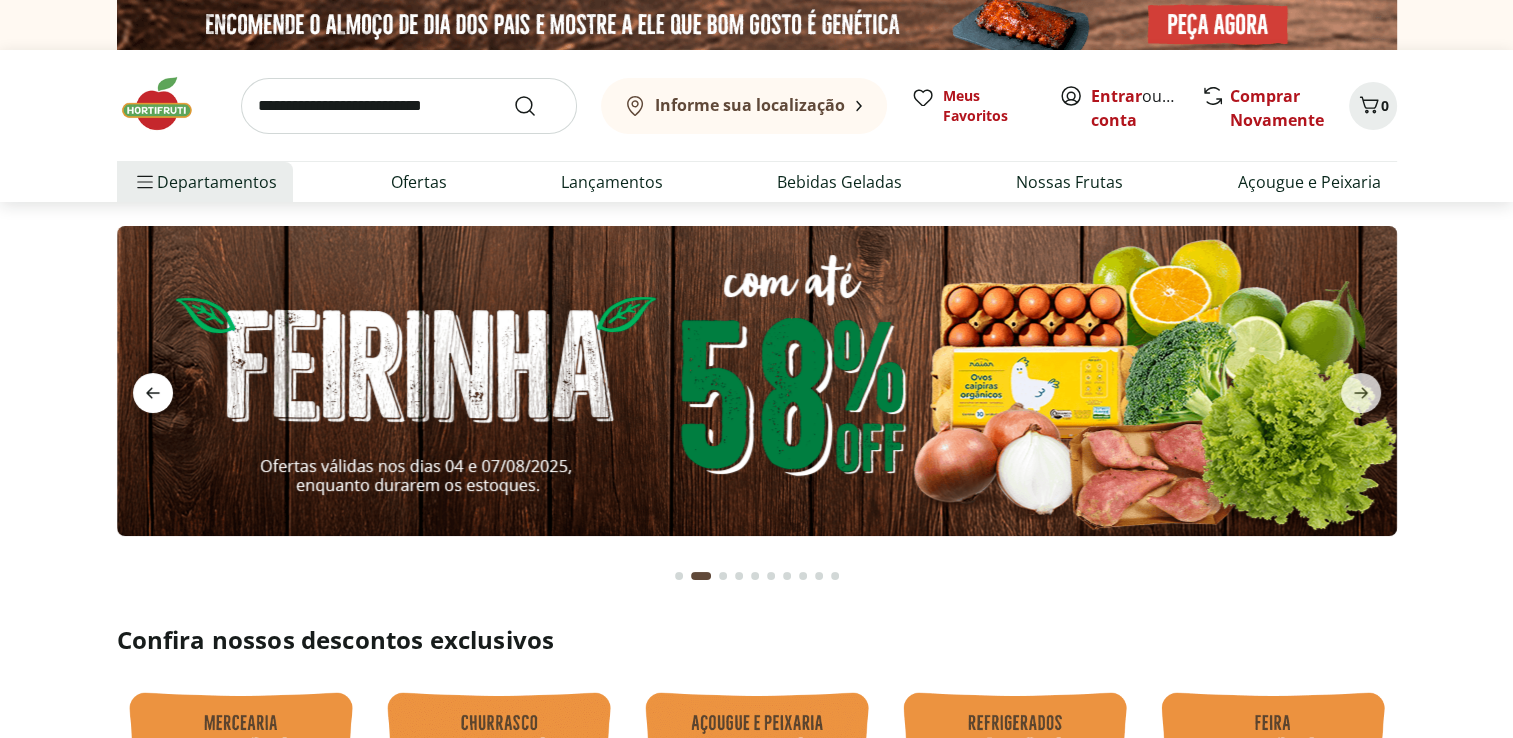 click 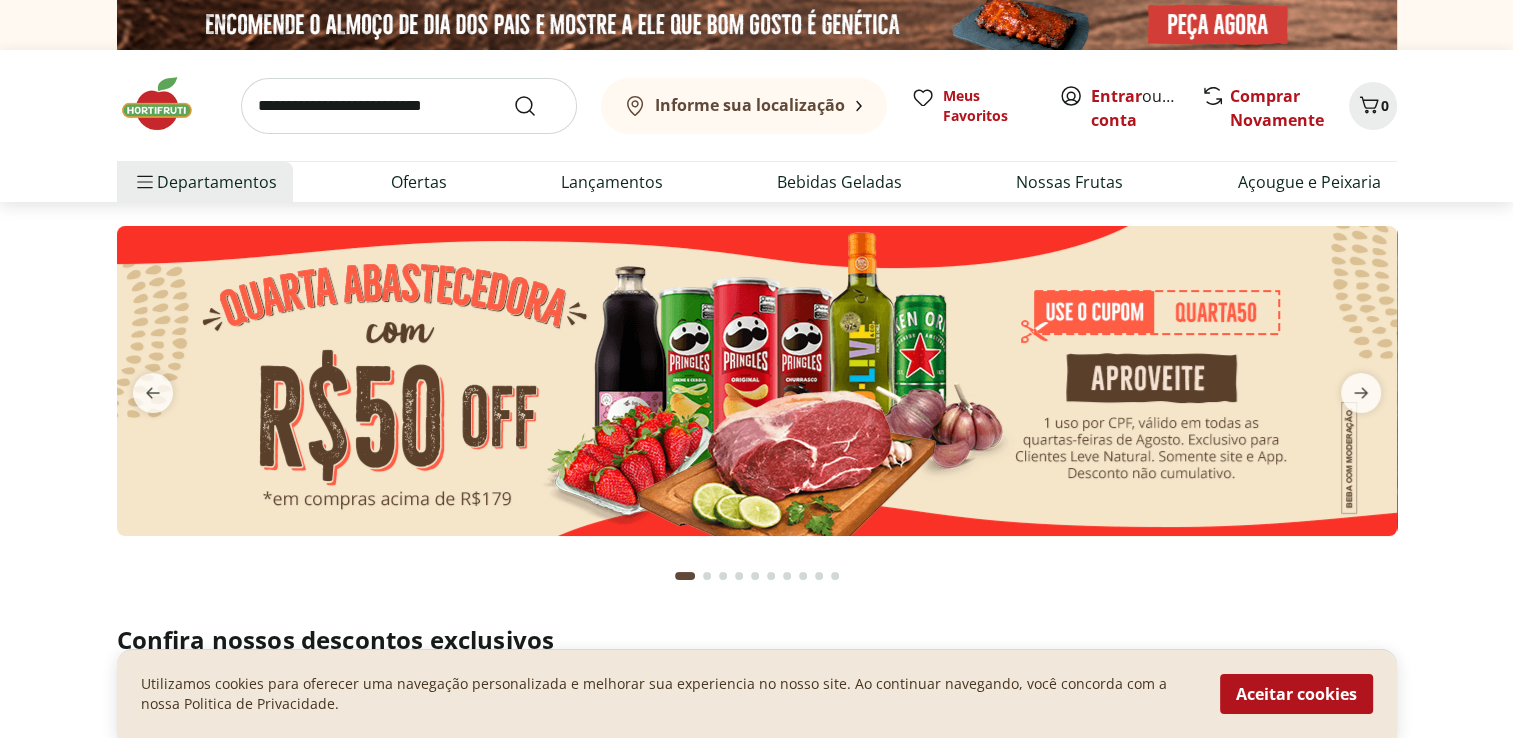 click at bounding box center [757, 381] 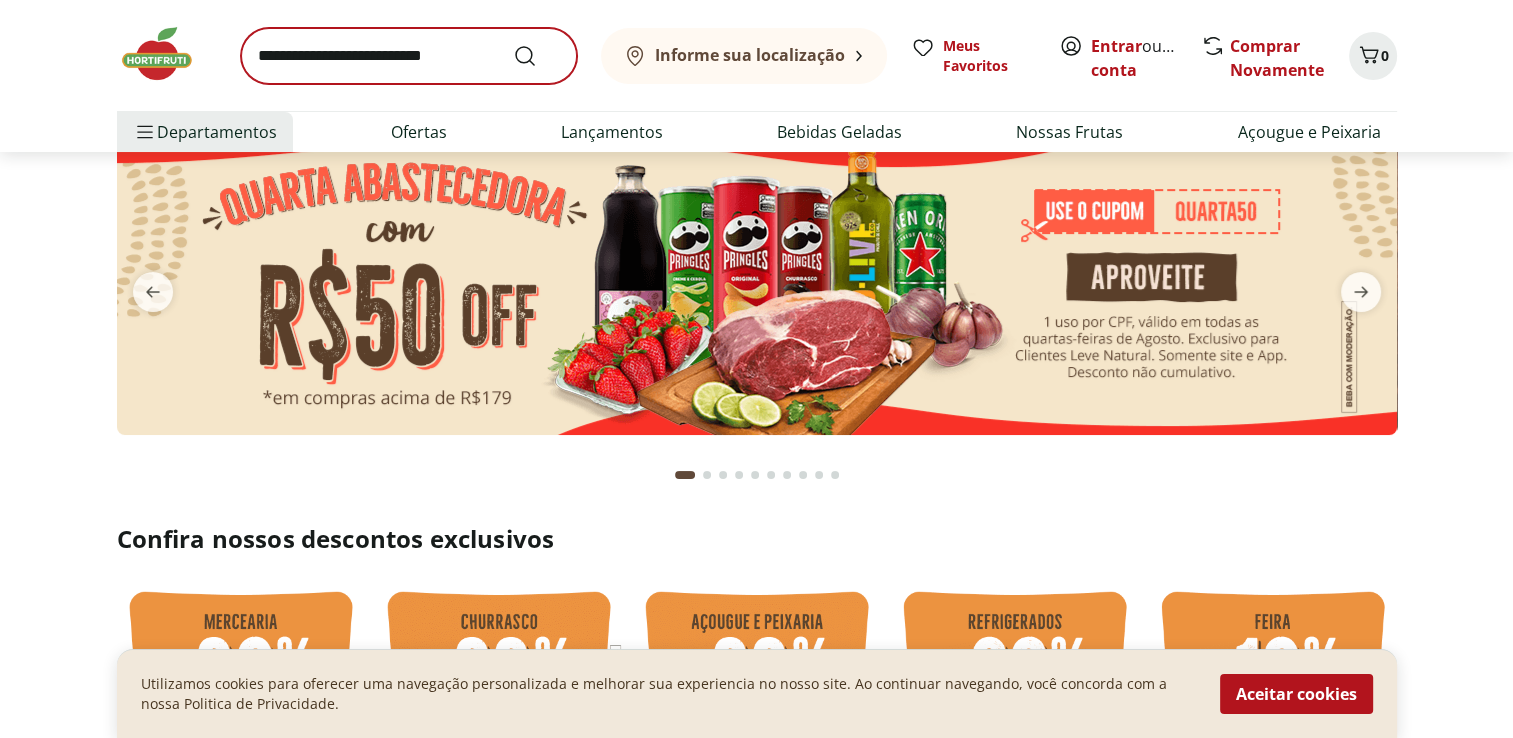 scroll, scrollTop: 100, scrollLeft: 0, axis: vertical 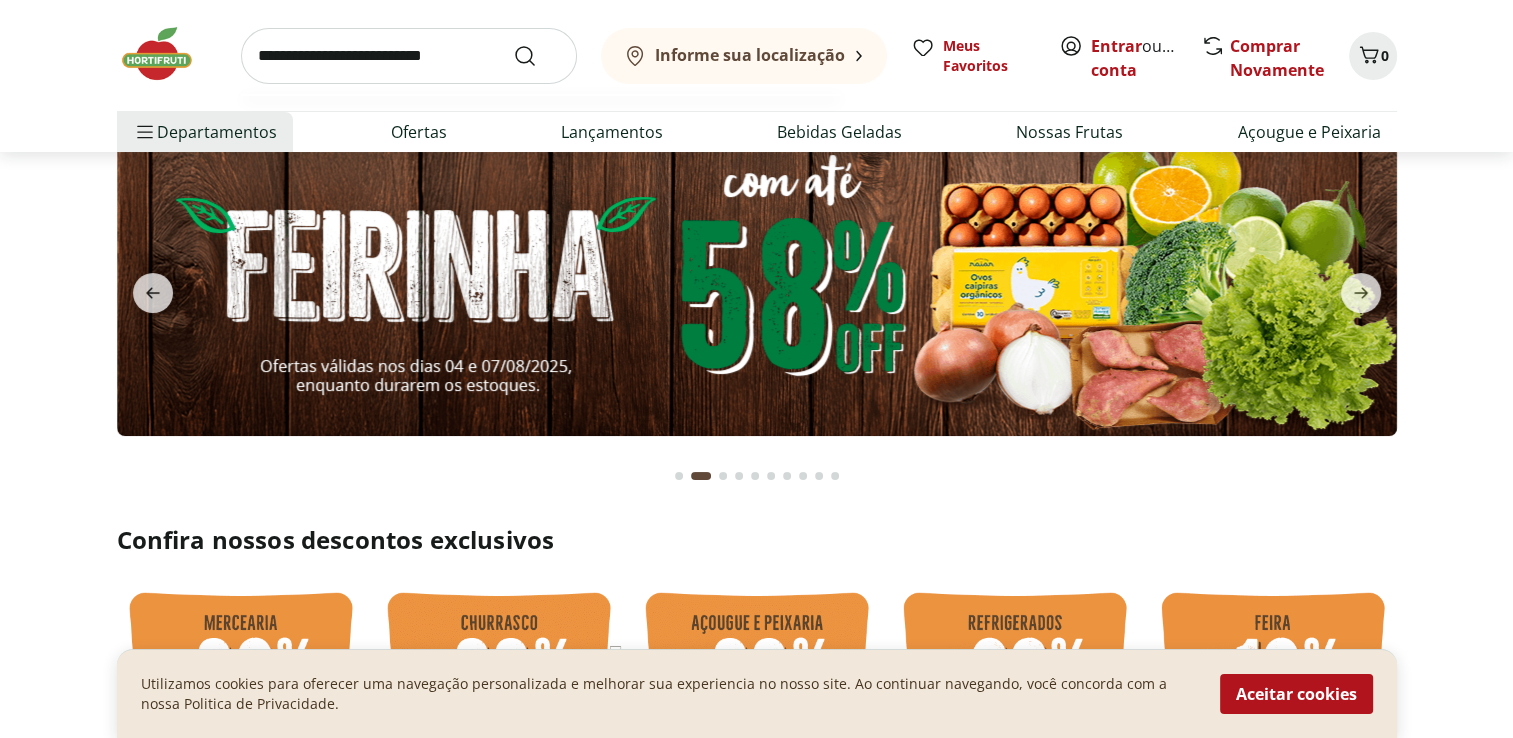 click at bounding box center (409, 56) 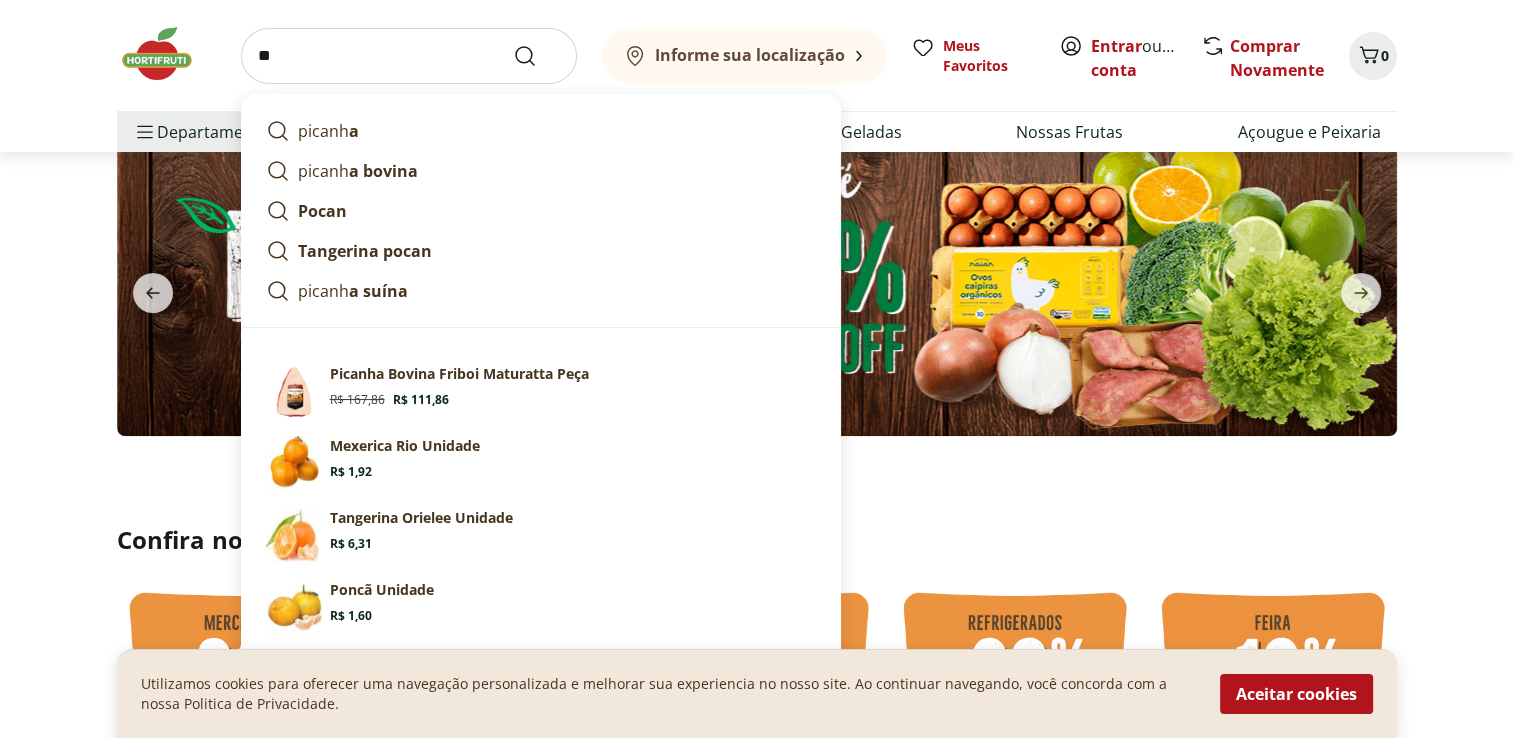 type on "*" 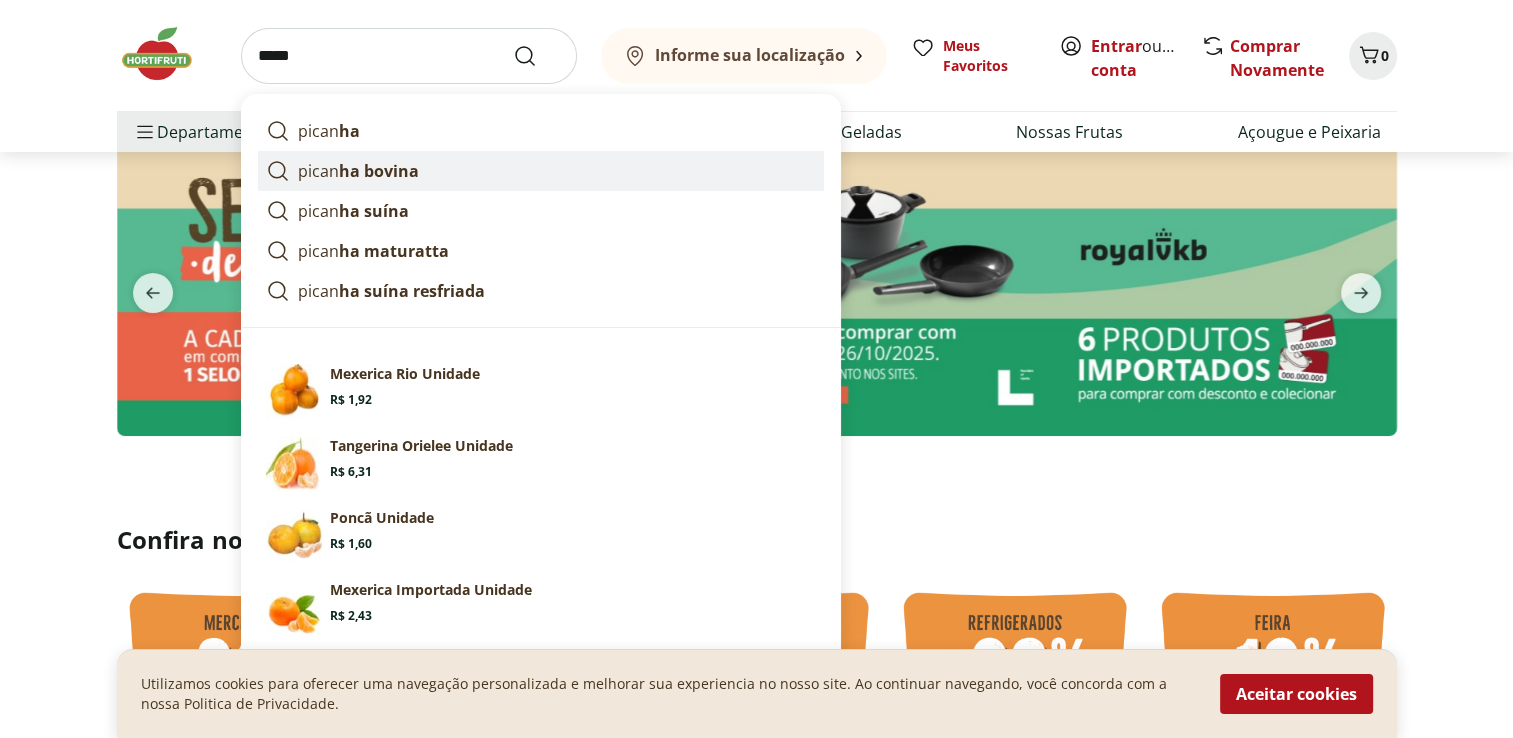 click on "ha bovina" at bounding box center [379, 171] 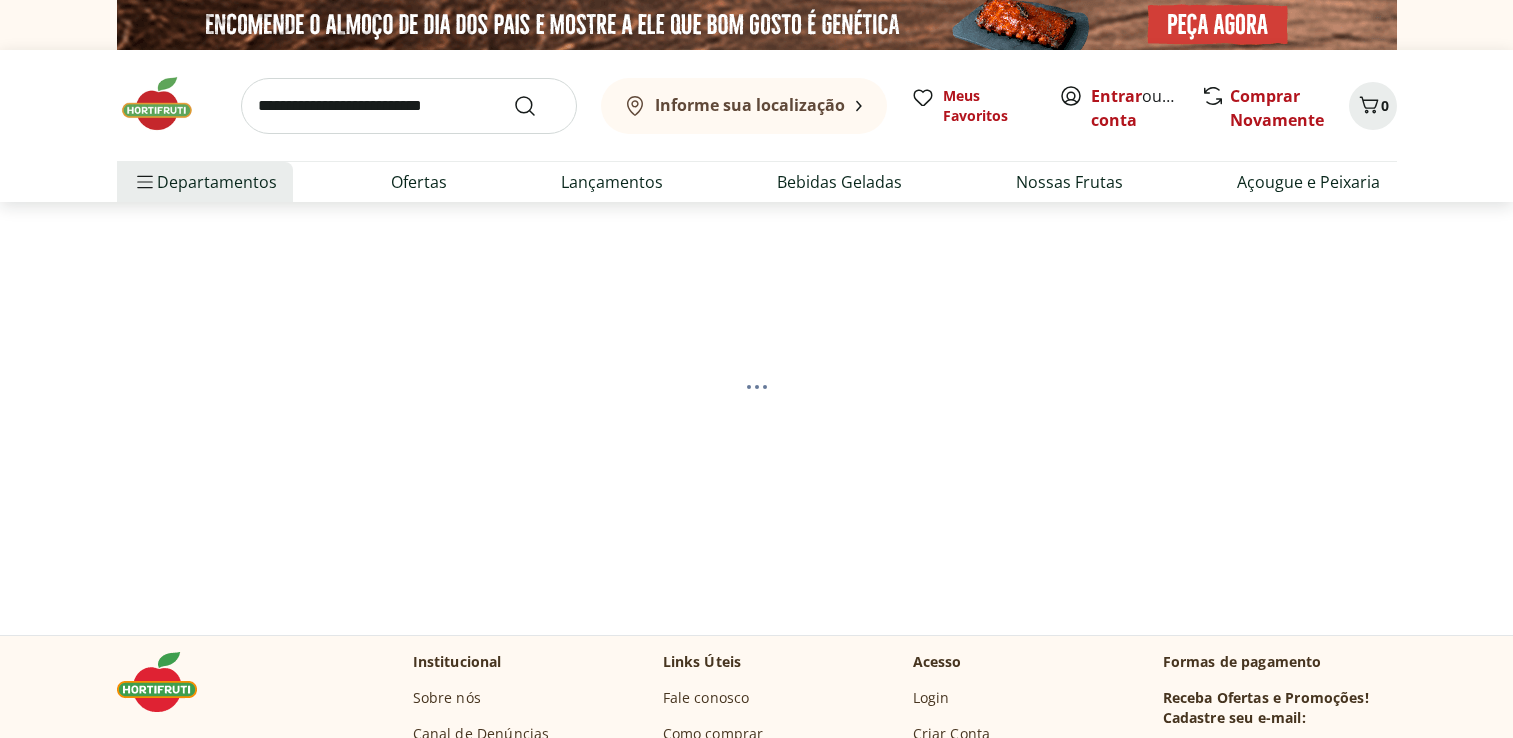 scroll, scrollTop: 0, scrollLeft: 0, axis: both 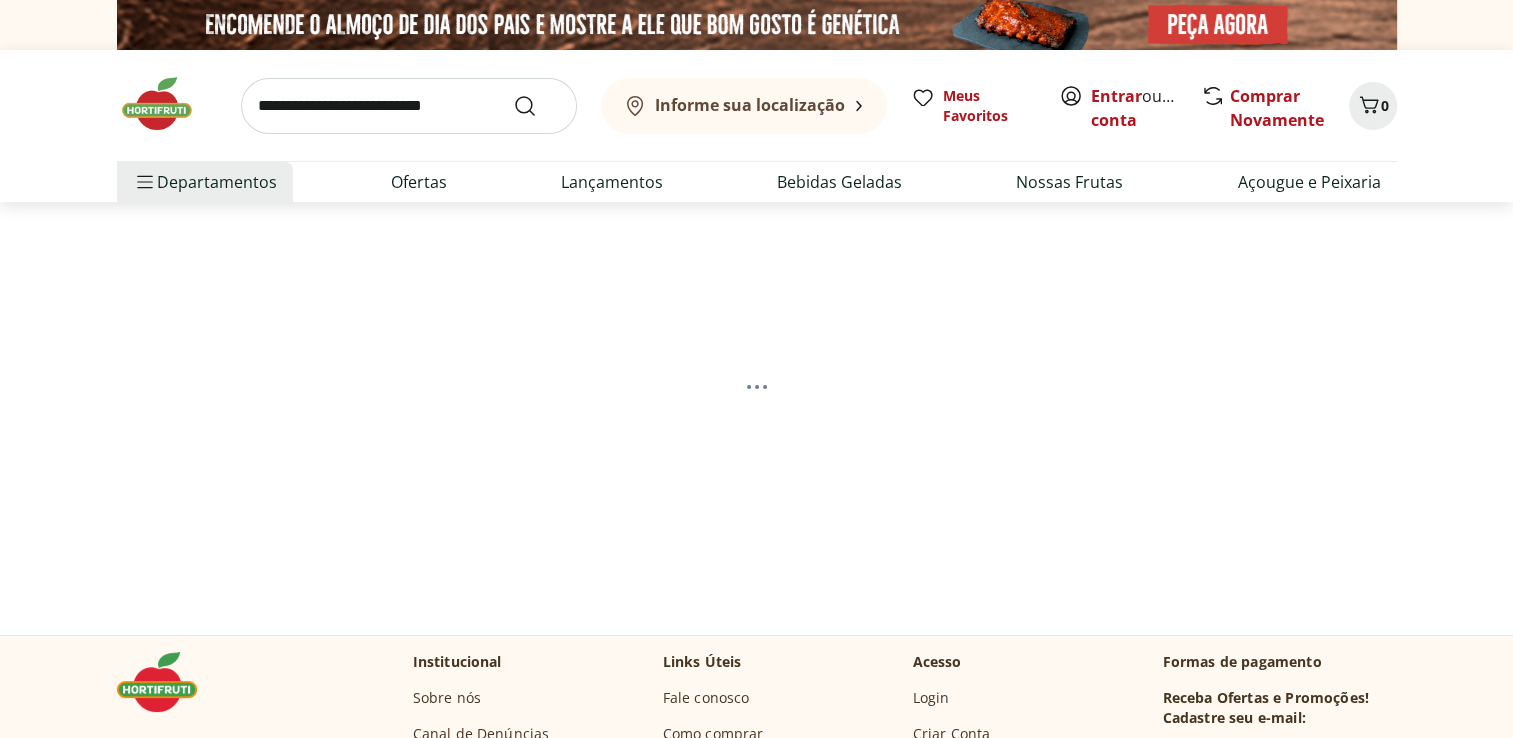select on "**********" 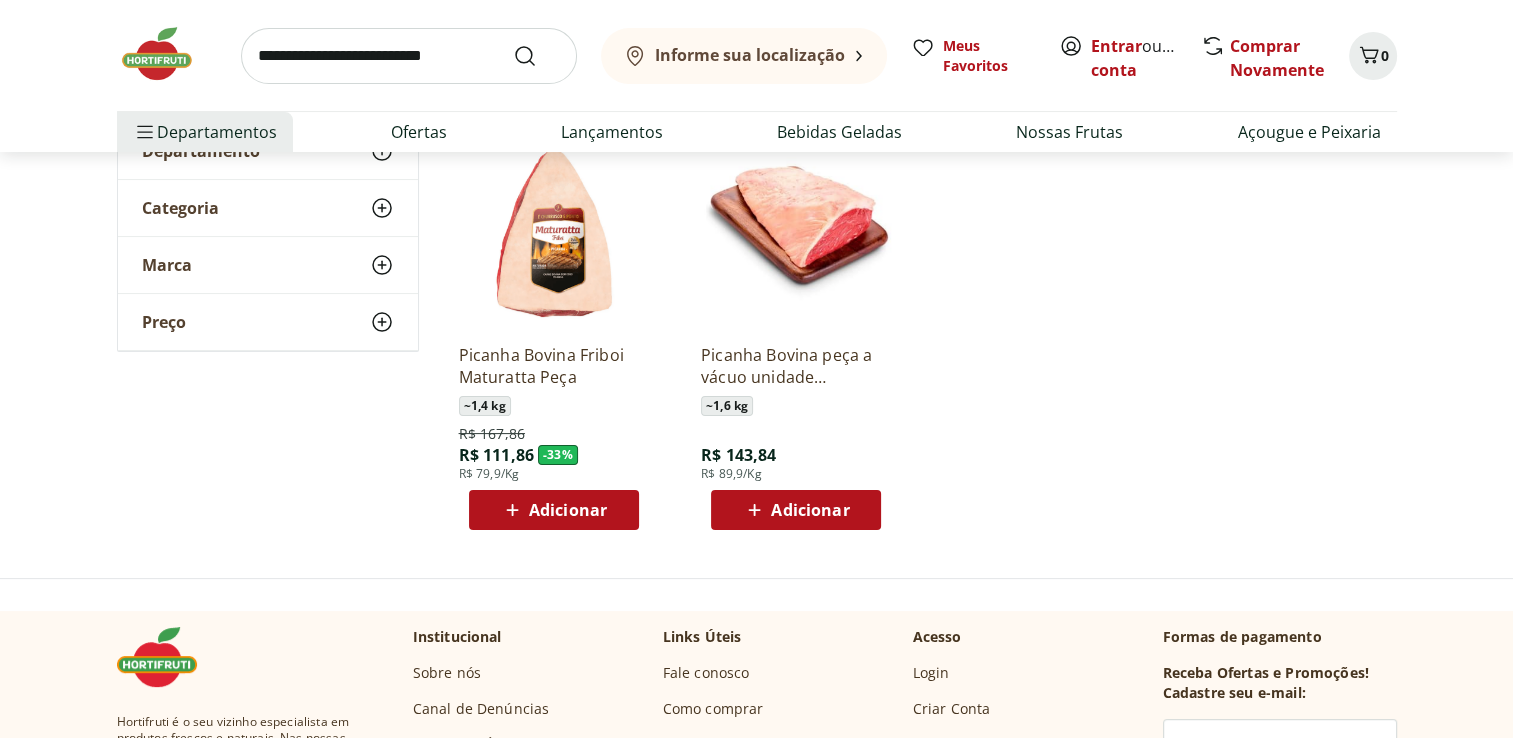 scroll, scrollTop: 300, scrollLeft: 0, axis: vertical 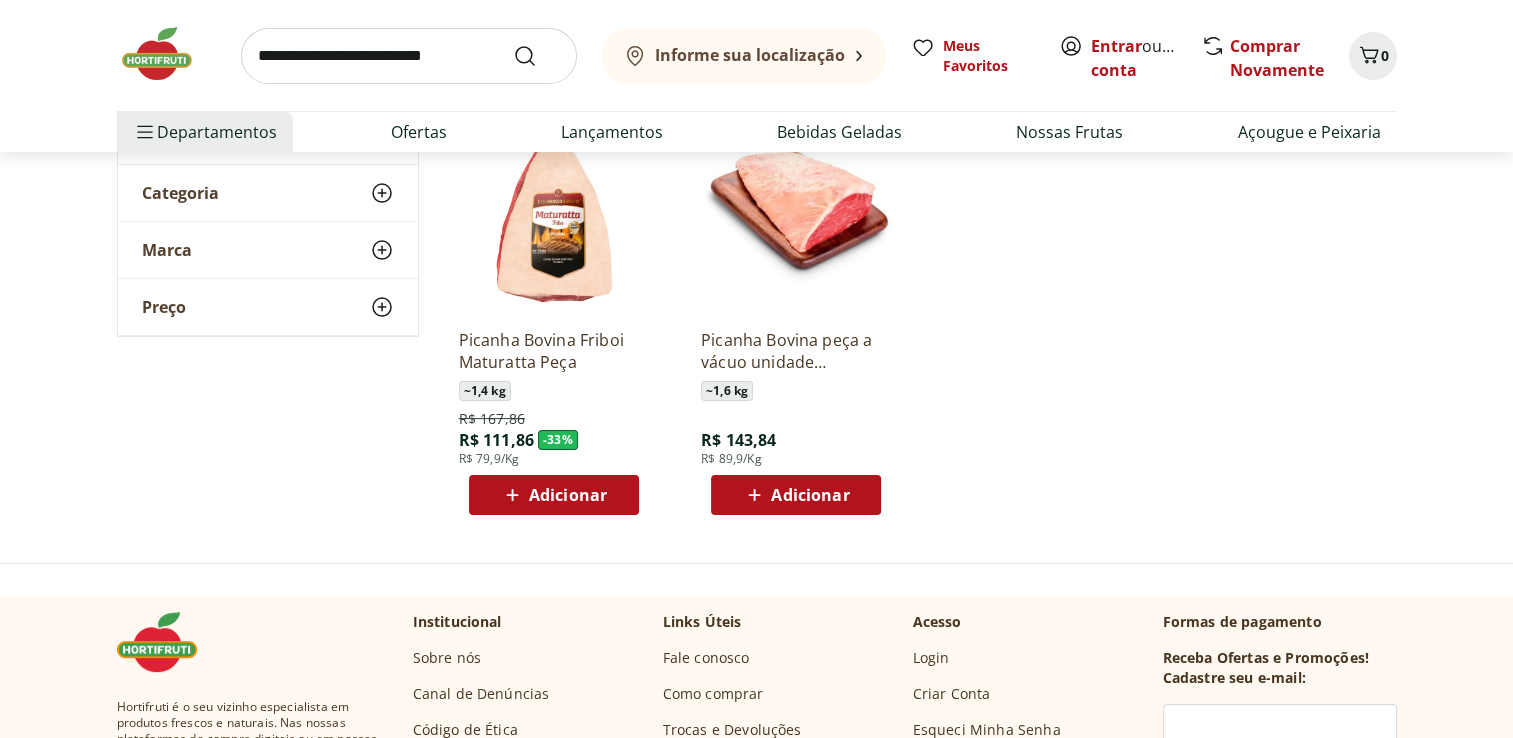 click on "Adicionar" at bounding box center [568, 495] 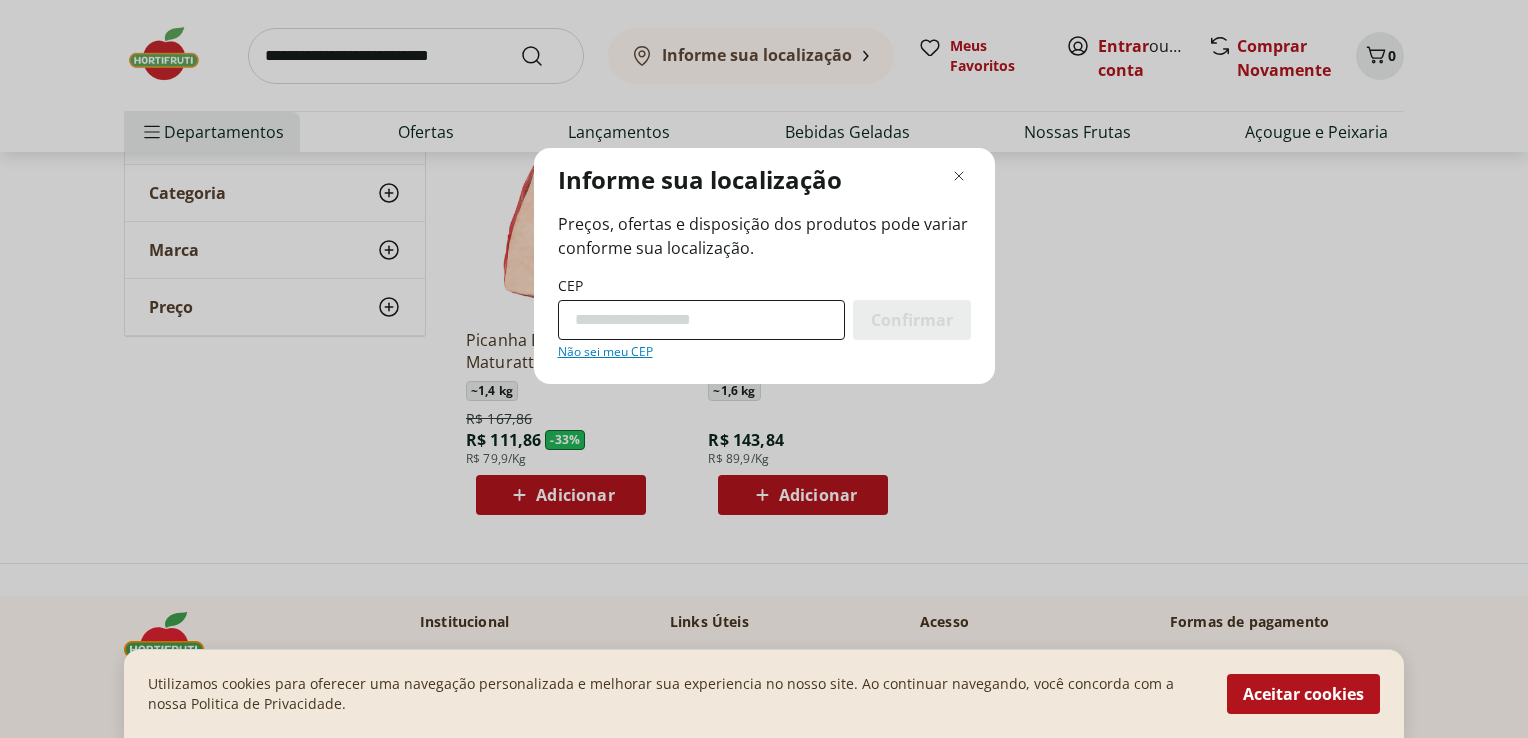 click on "CEP" at bounding box center [701, 320] 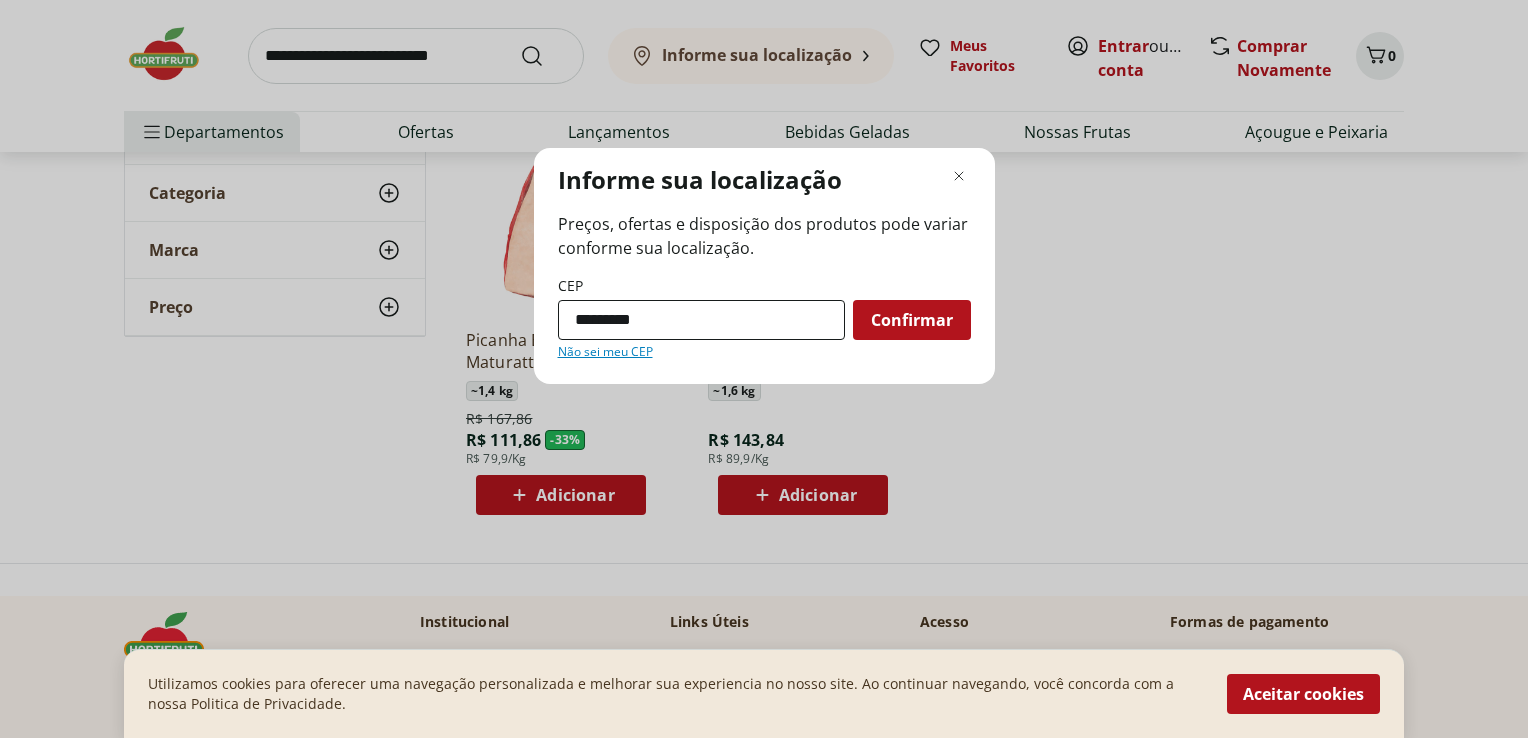 drag, startPoint x: 652, startPoint y: 318, endPoint x: 614, endPoint y: 316, distance: 38.052597 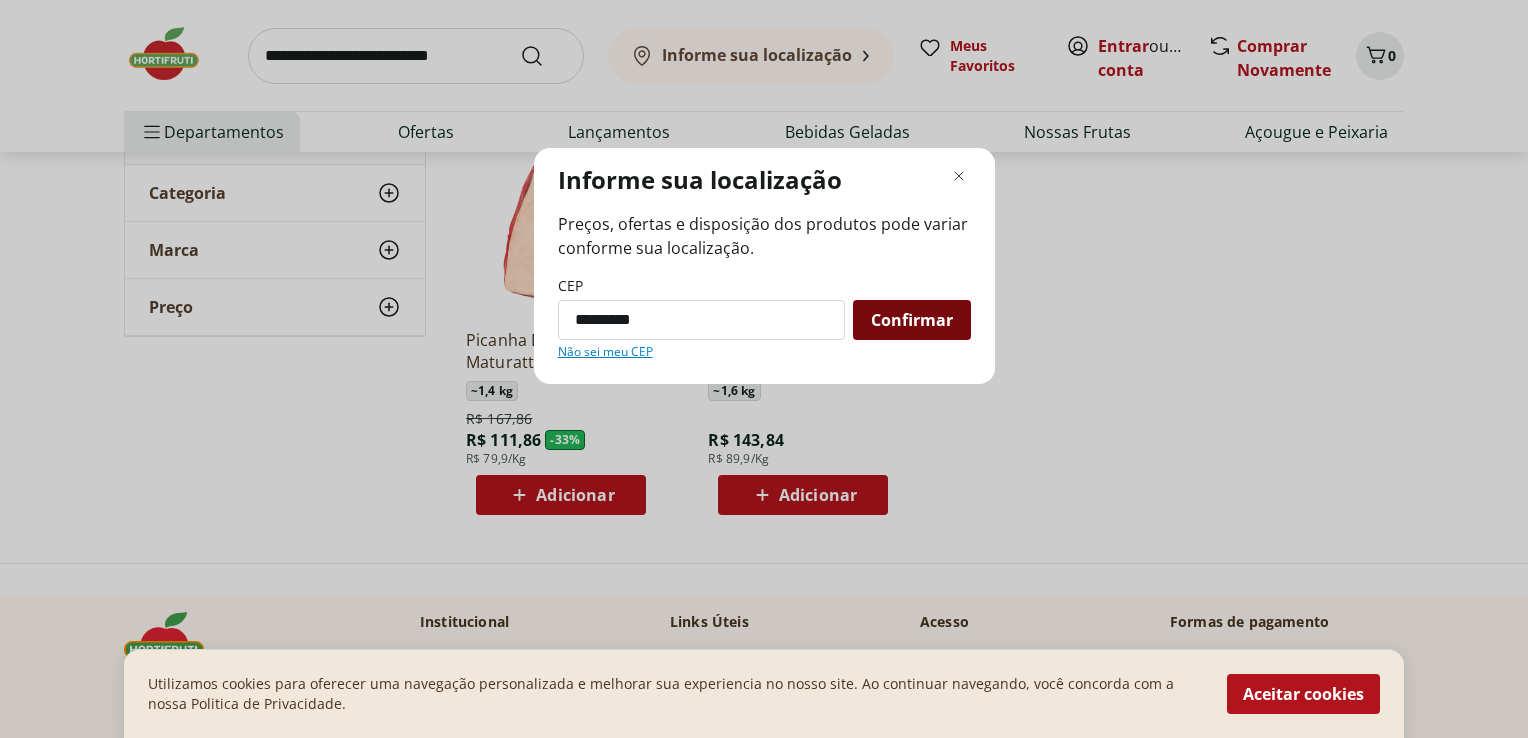 type on "*********" 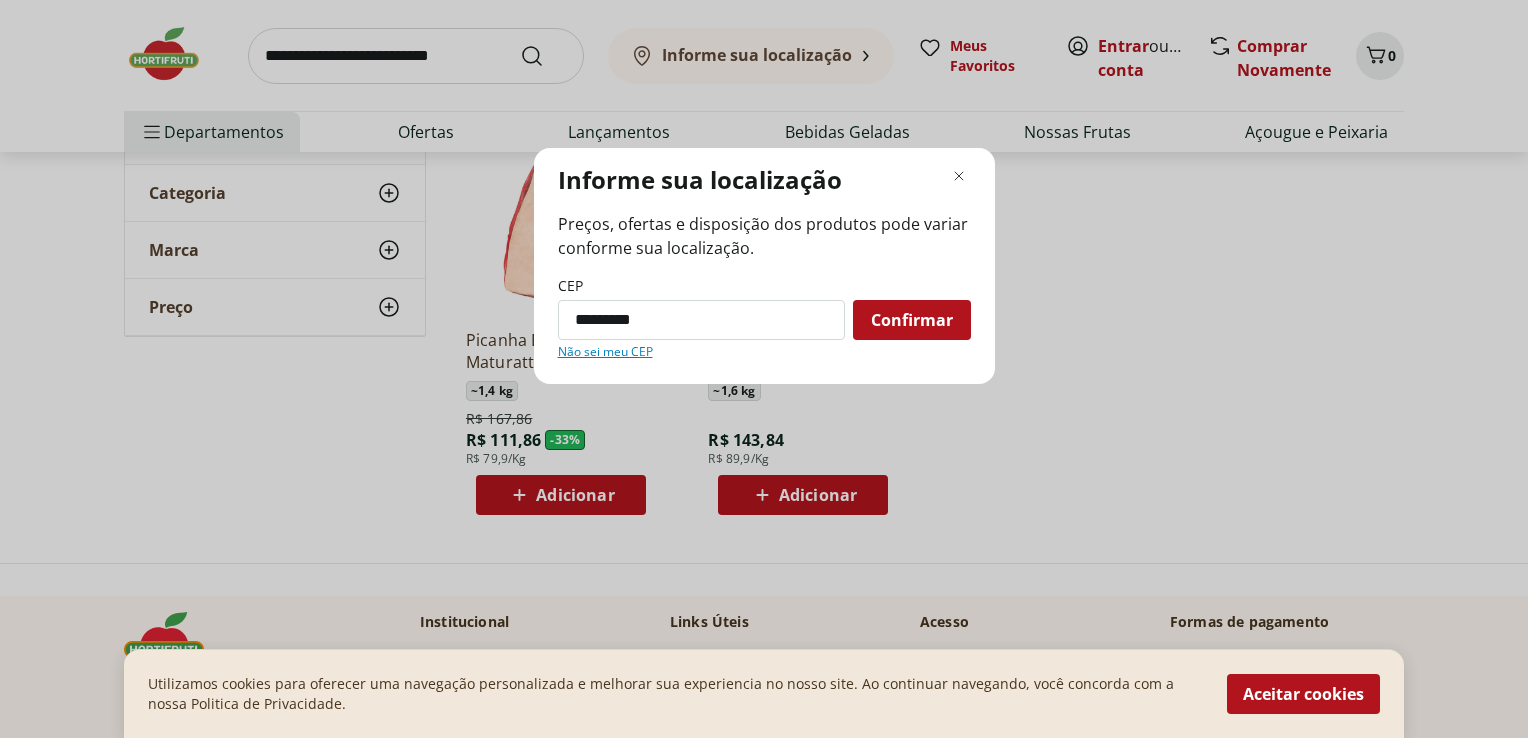 click on "Confirmar" at bounding box center (912, 320) 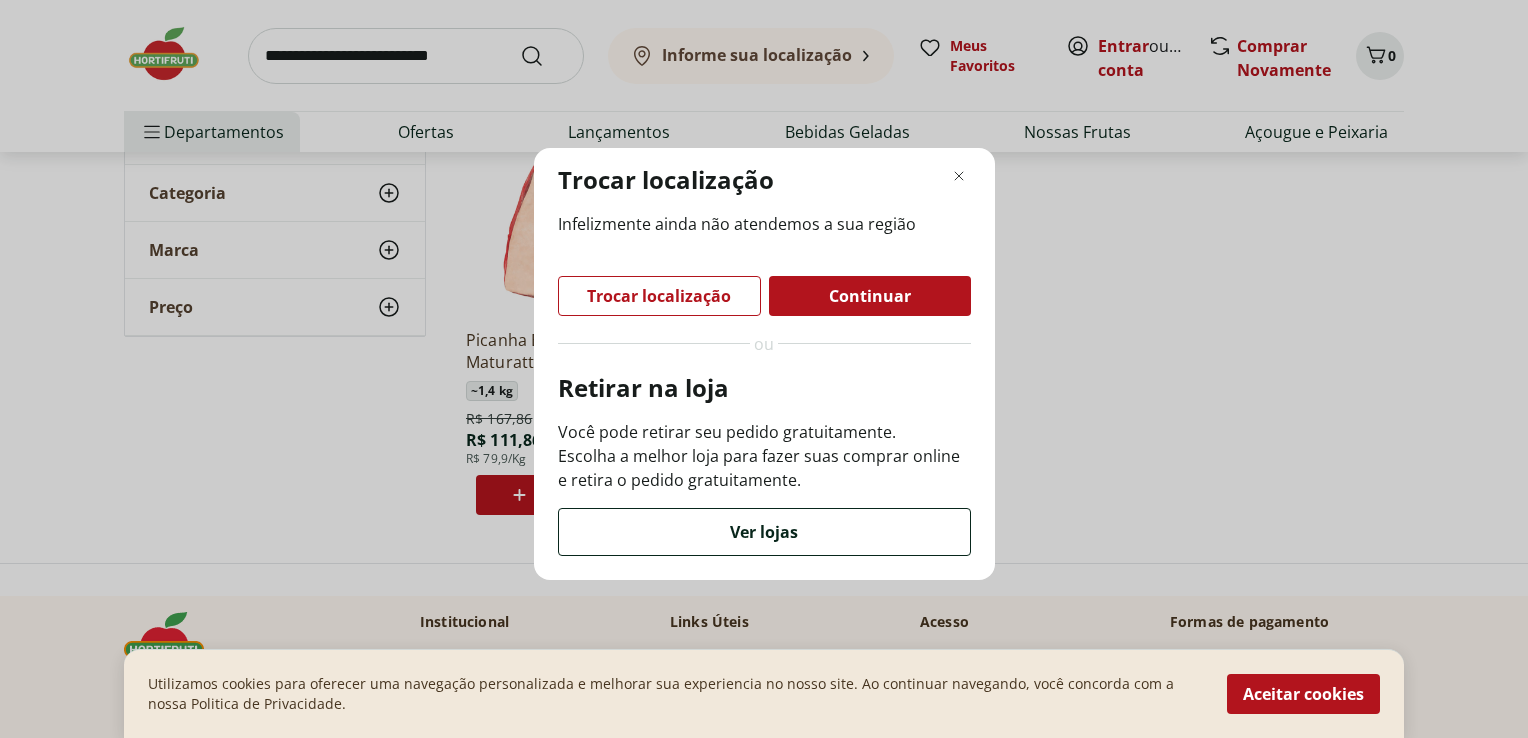 click on "Ver lojas" at bounding box center [764, 532] 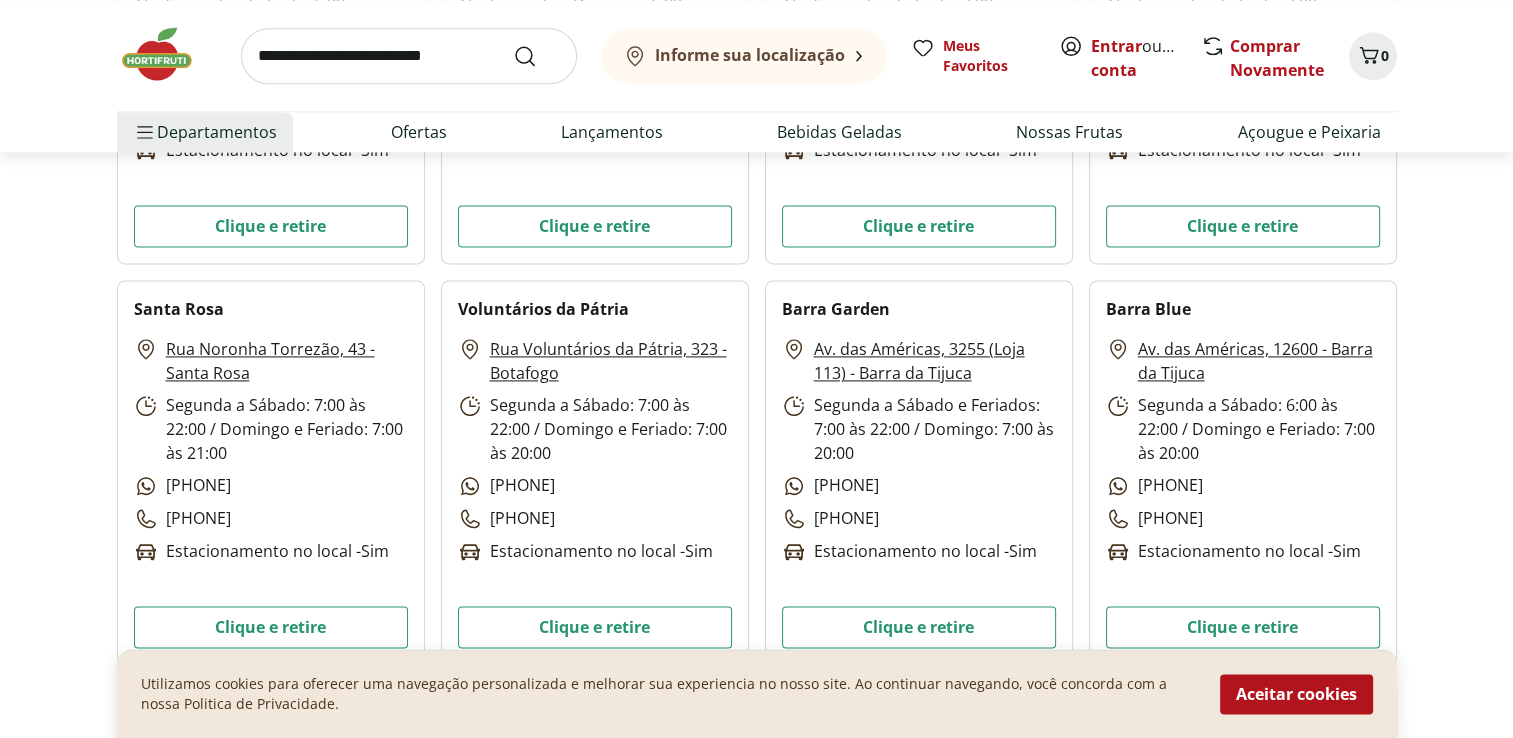 scroll, scrollTop: 2700, scrollLeft: 0, axis: vertical 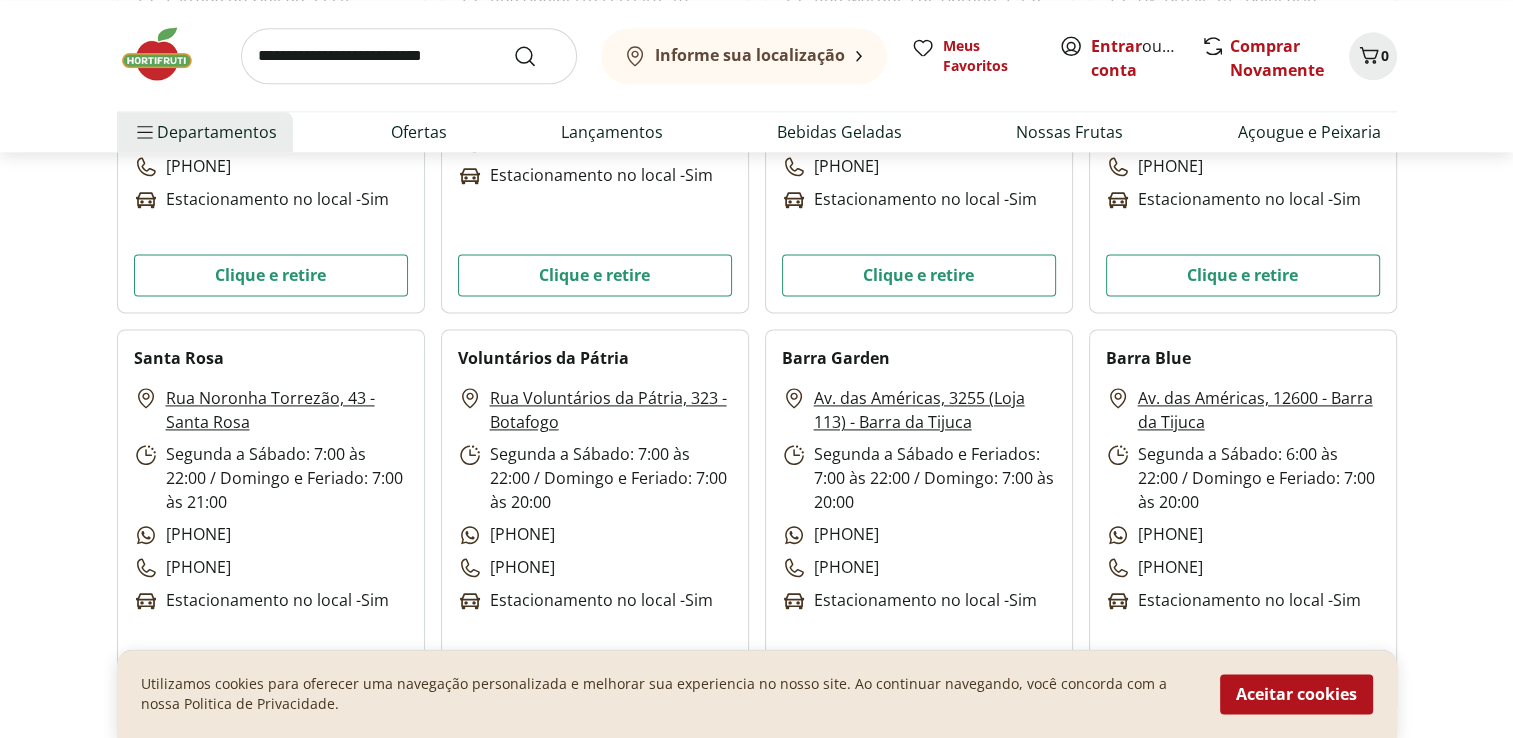 click on "Aceitar cookies" at bounding box center [1296, 694] 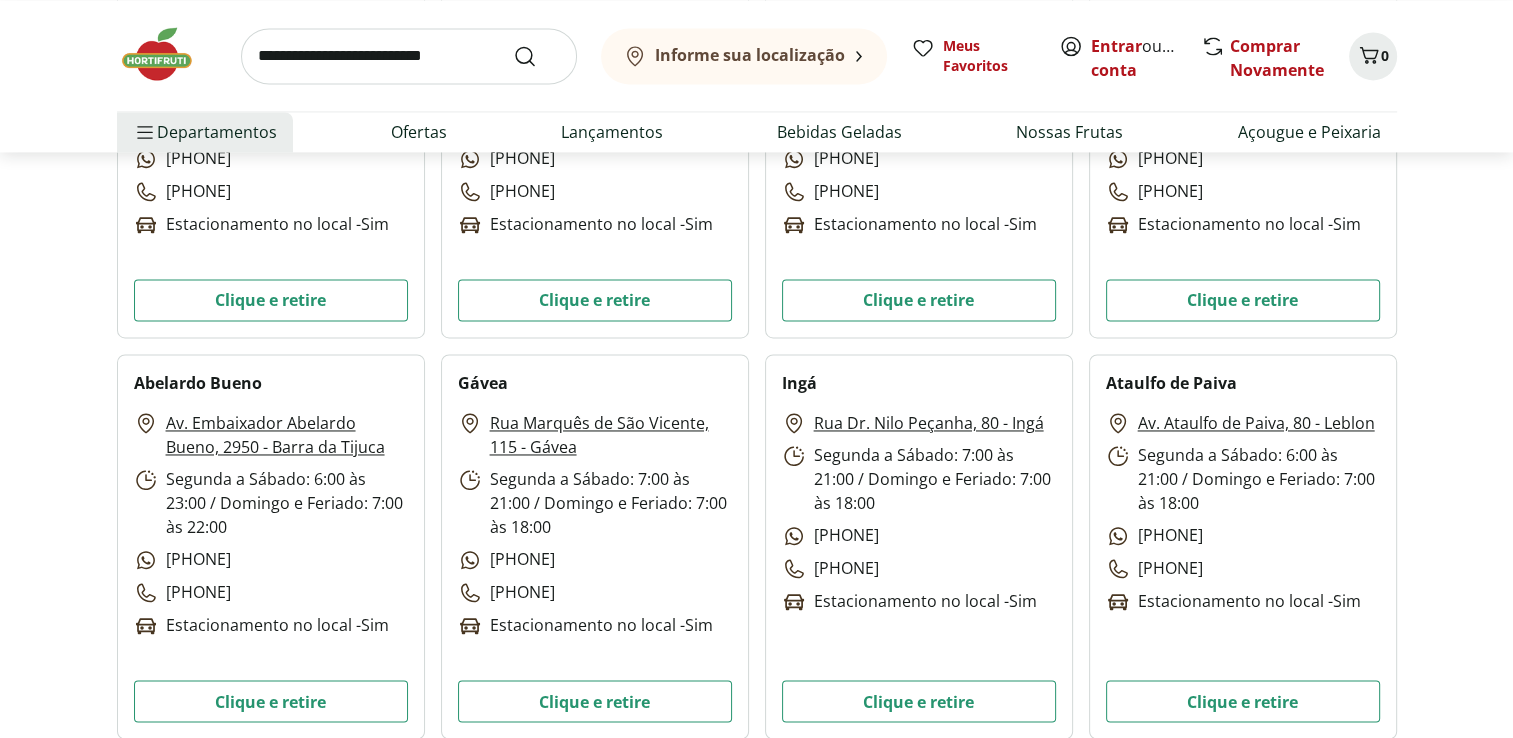 scroll, scrollTop: 3100, scrollLeft: 0, axis: vertical 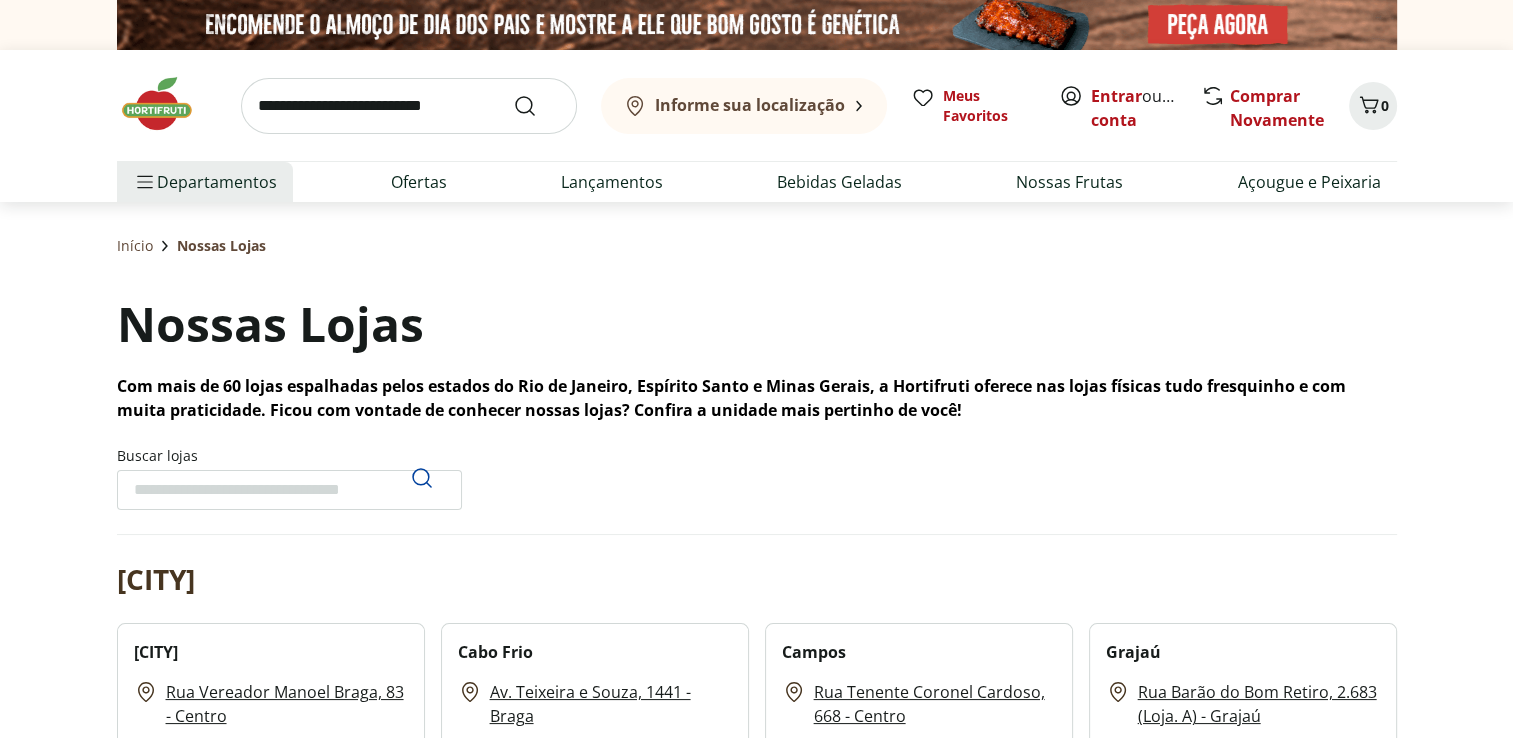 click on "Buscar lojas" at bounding box center (289, 490) 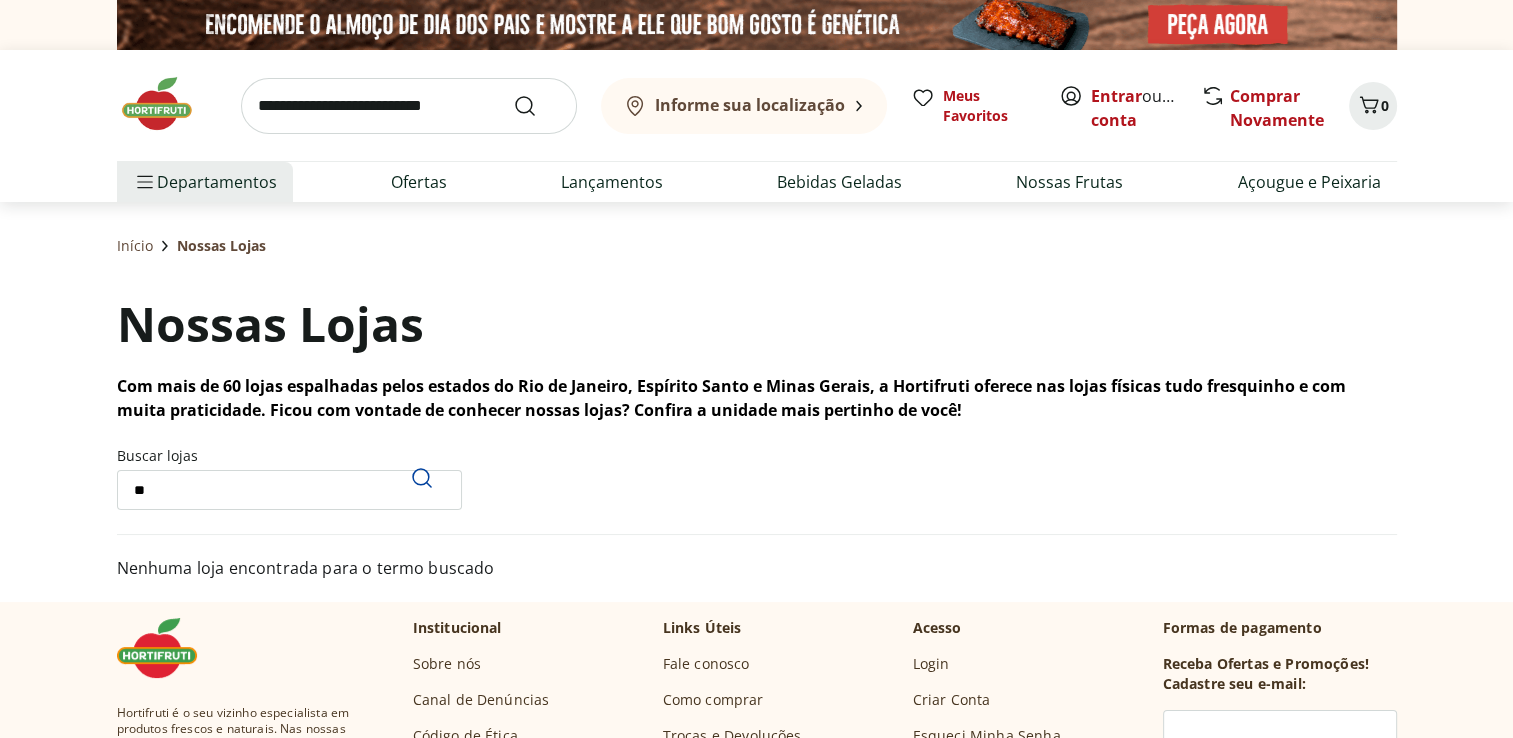 type on "*" 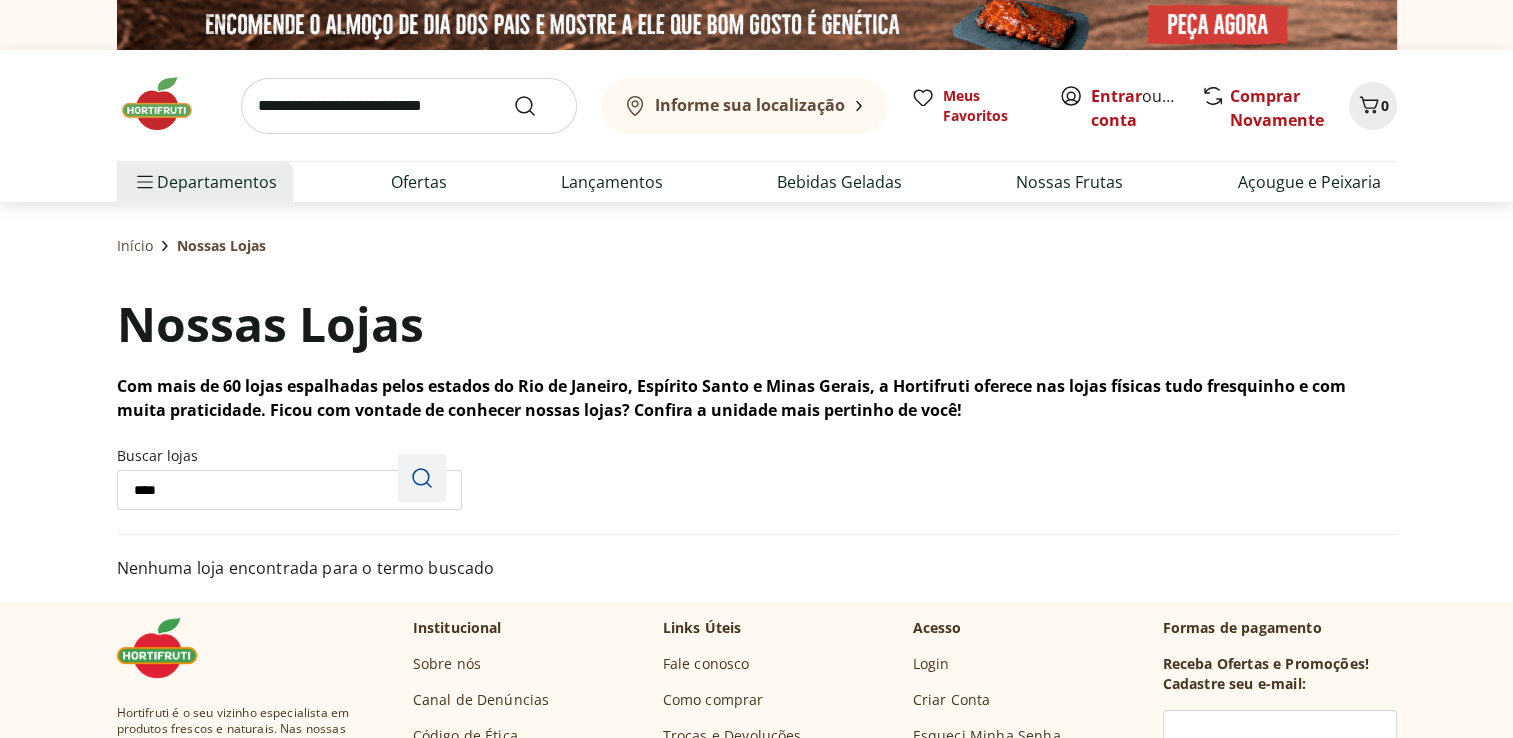 click at bounding box center (422, 478) 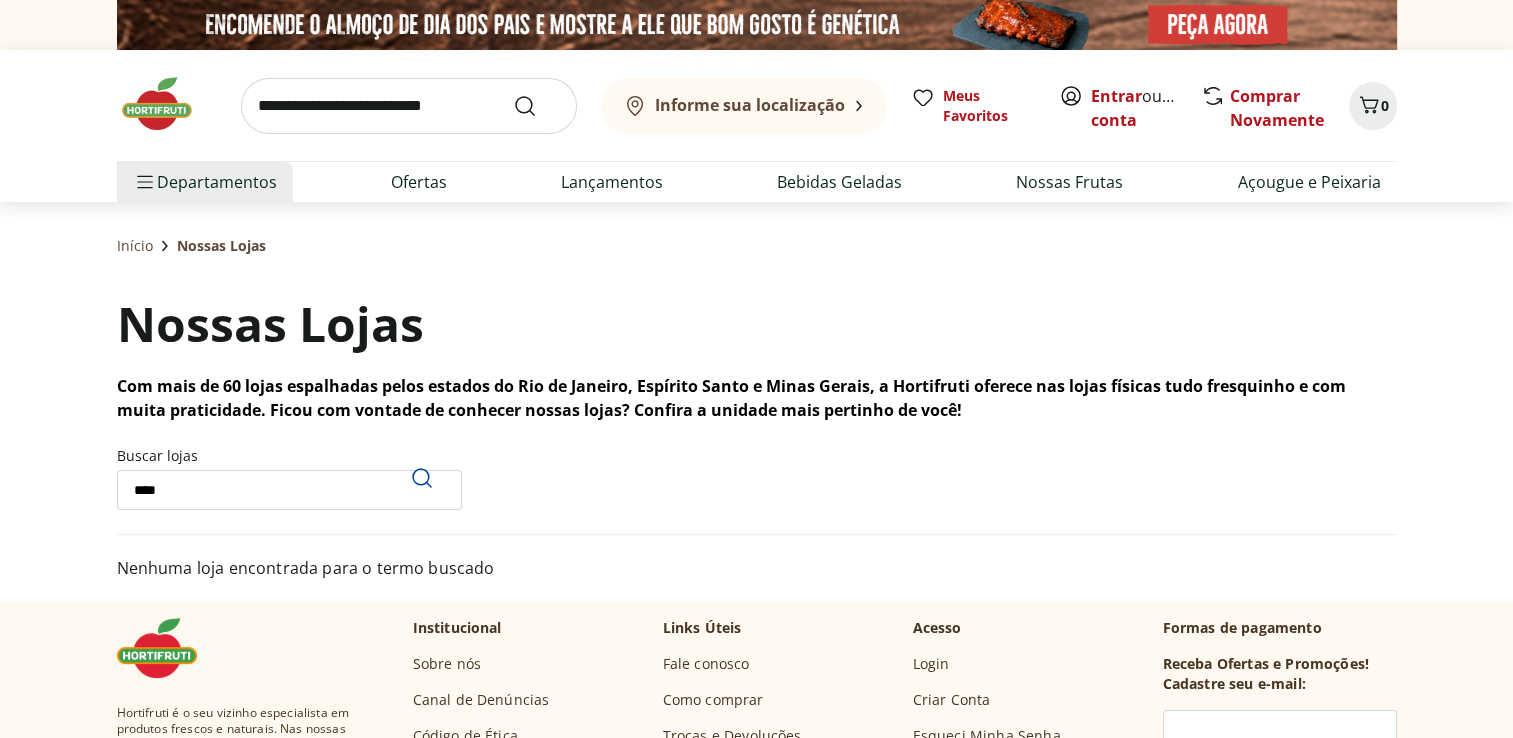 drag, startPoint x: 378, startPoint y: 482, endPoint x: 129, endPoint y: 460, distance: 249.97 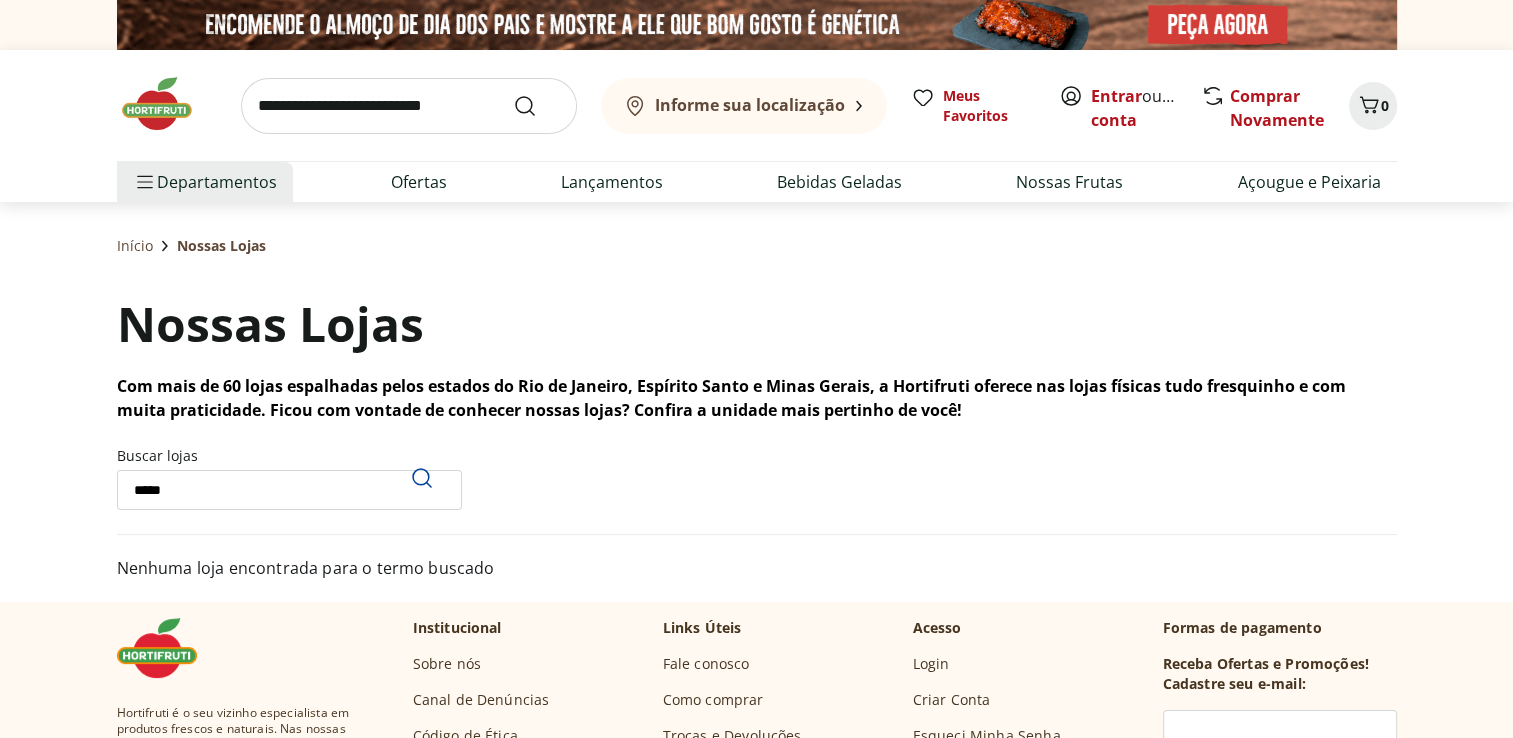 click on "*****" at bounding box center (289, 490) 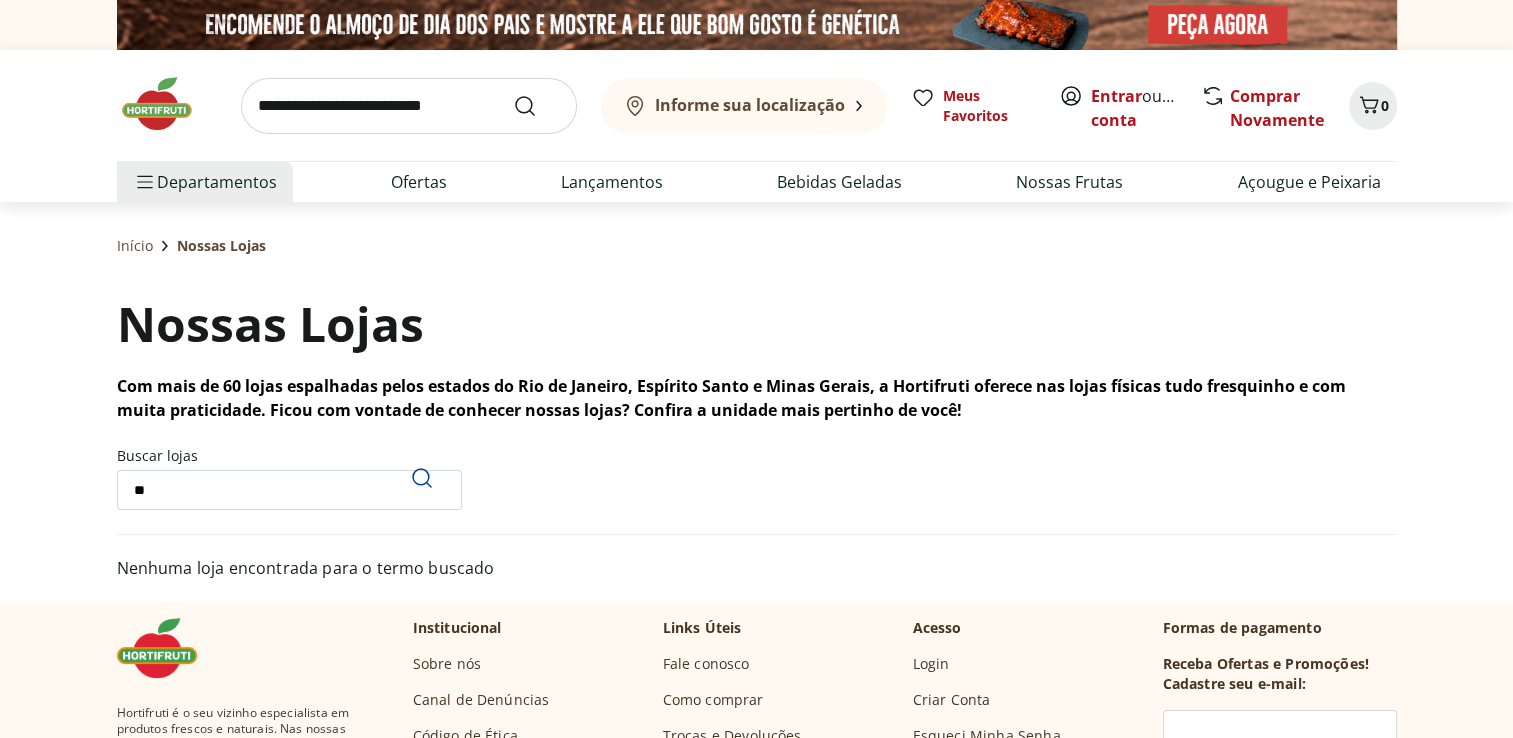 type on "*" 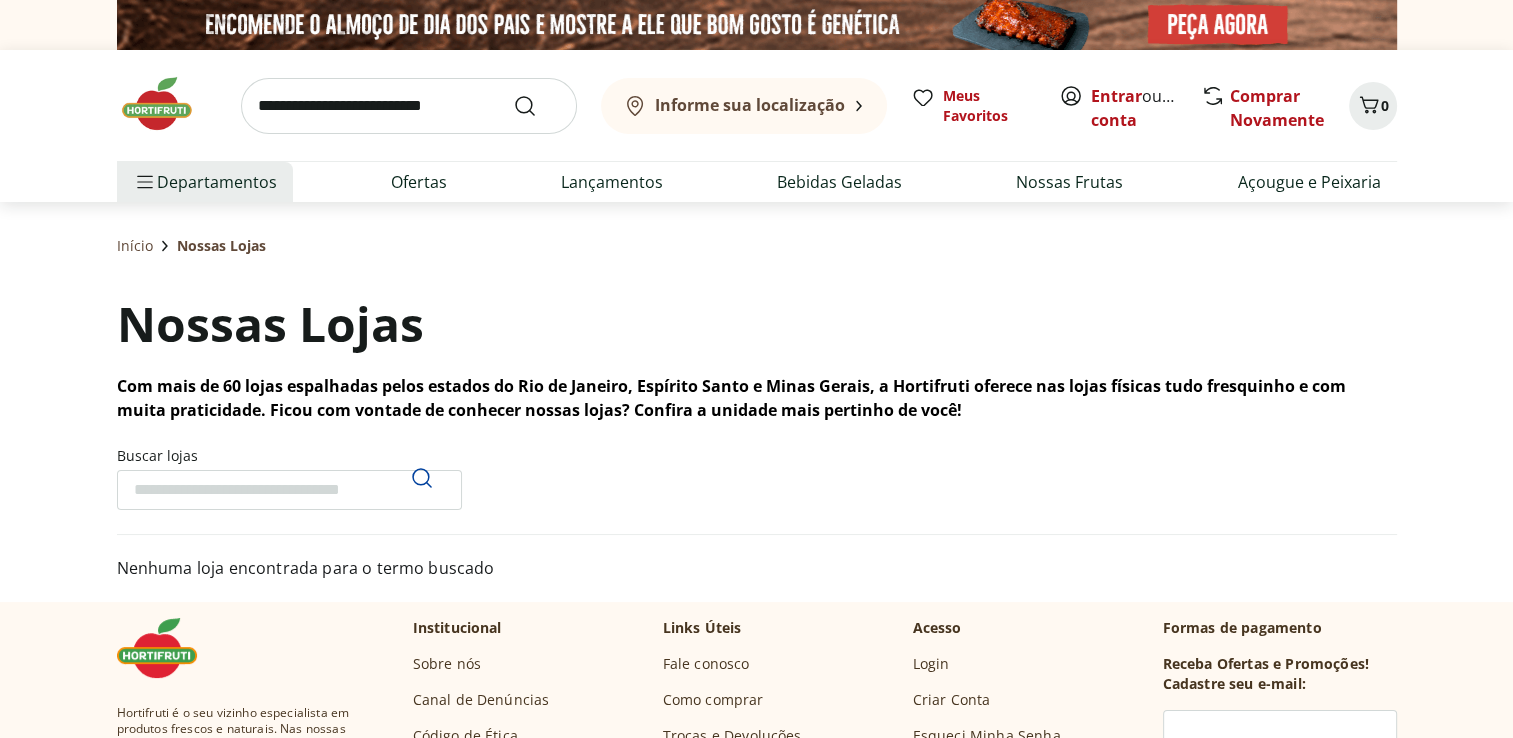 type 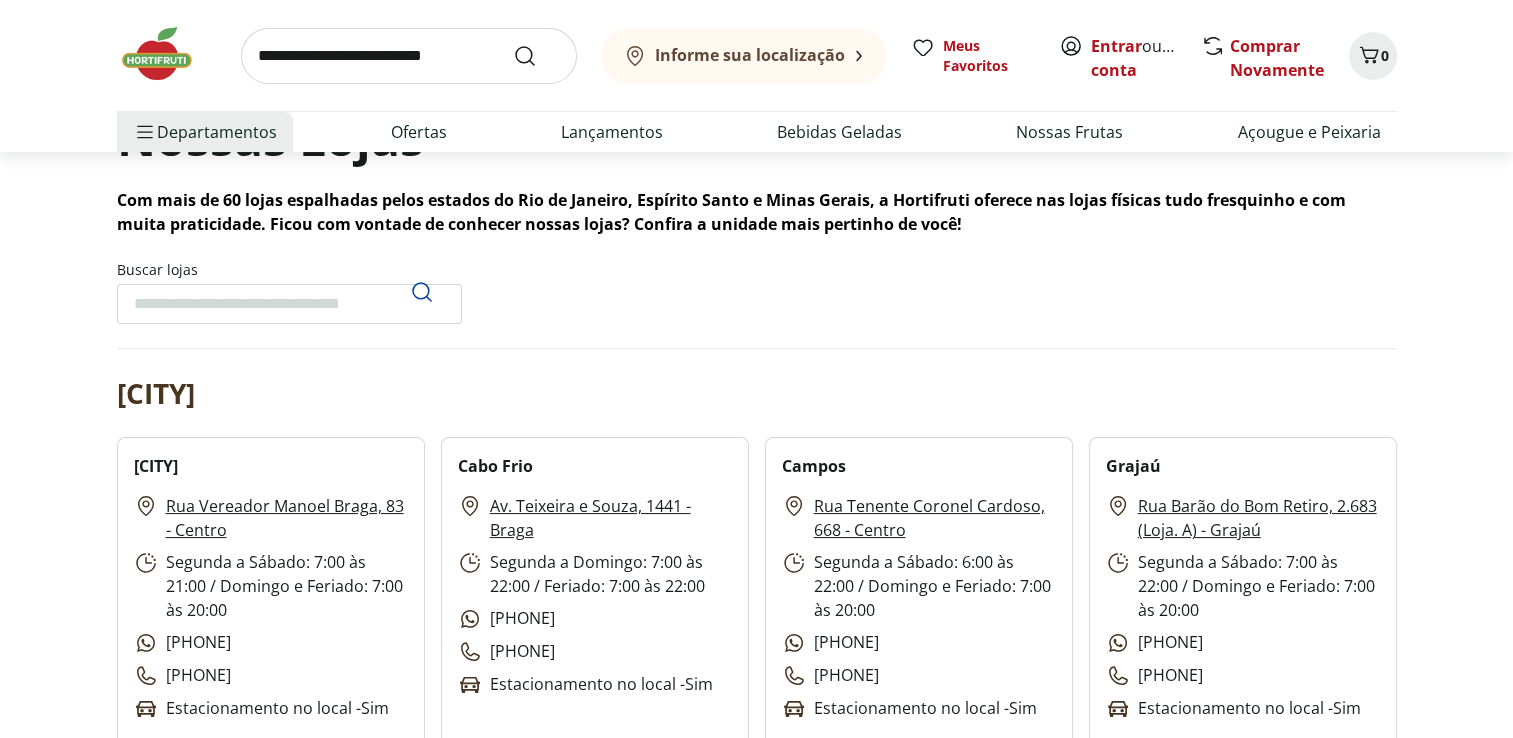 scroll, scrollTop: 176, scrollLeft: 0, axis: vertical 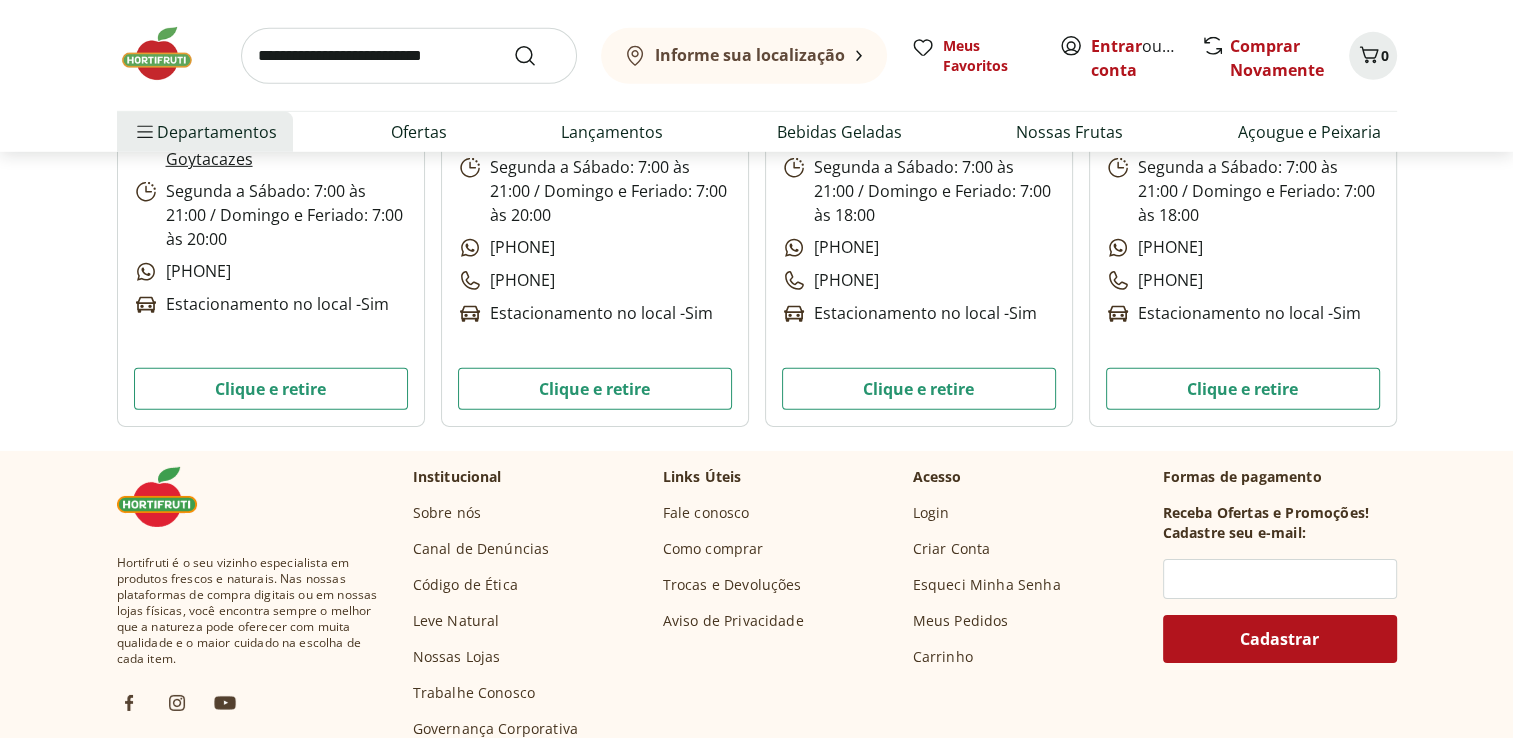click on "Nossas Lojas" at bounding box center (457, 657) 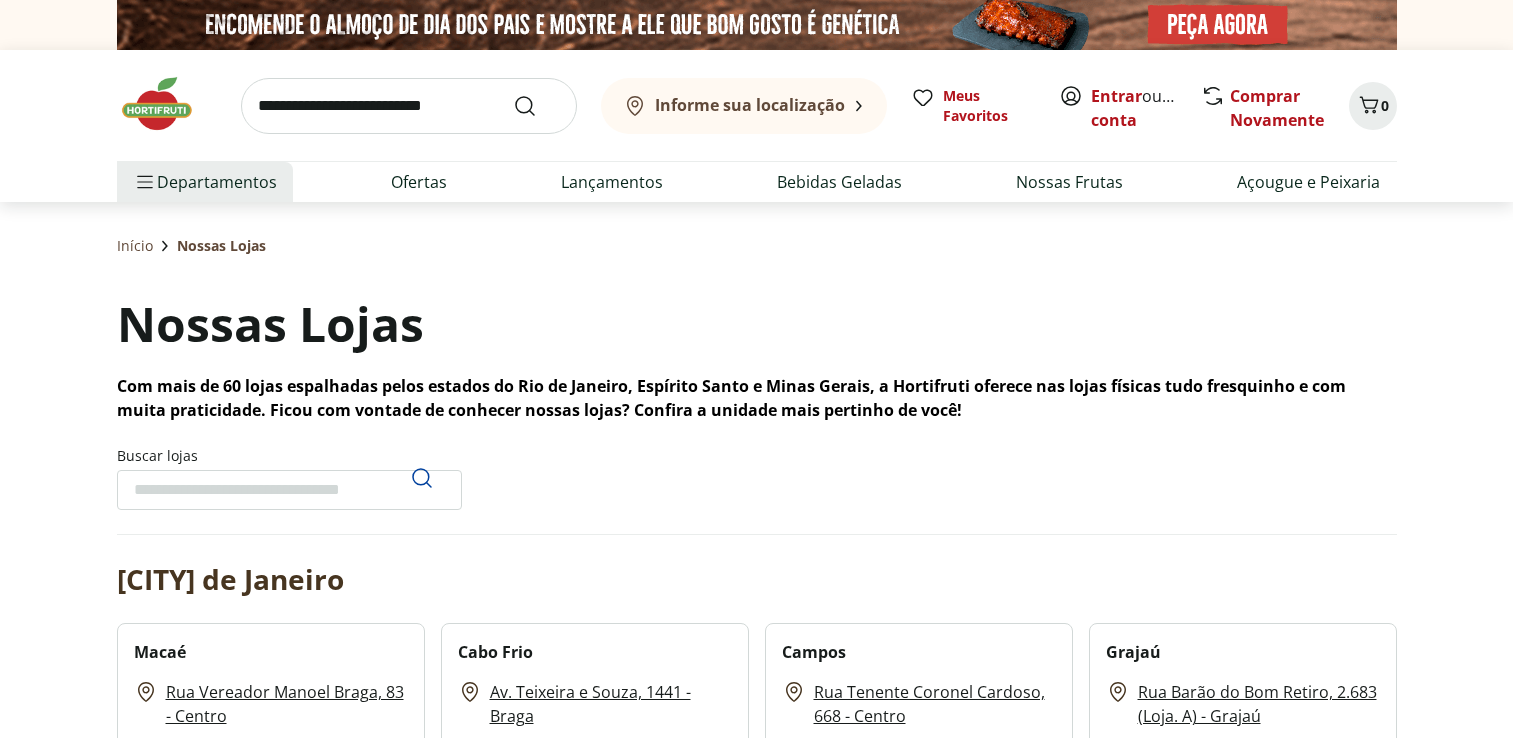 scroll, scrollTop: 0, scrollLeft: 0, axis: both 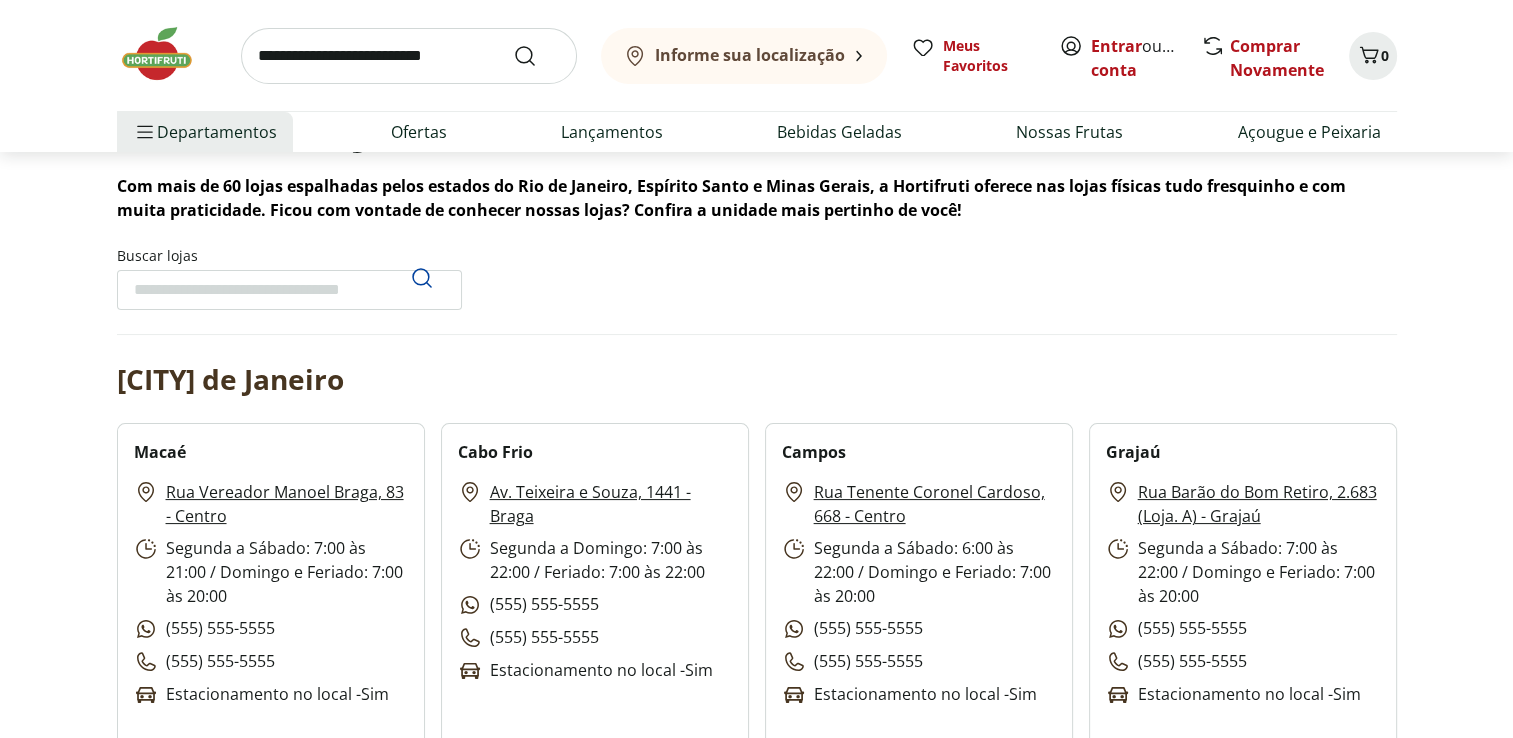 click on "Buscar lojas" at bounding box center [289, 290] 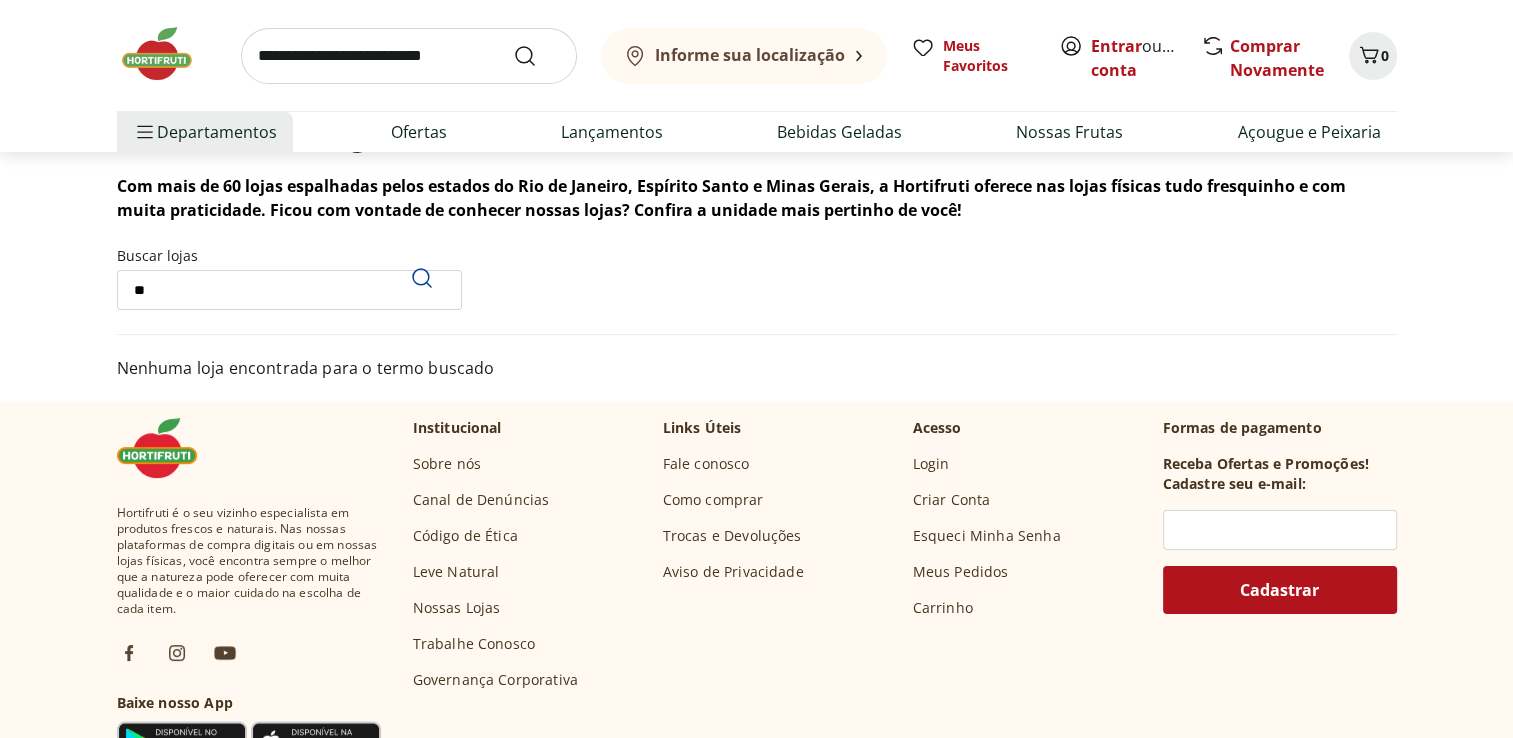type on "*" 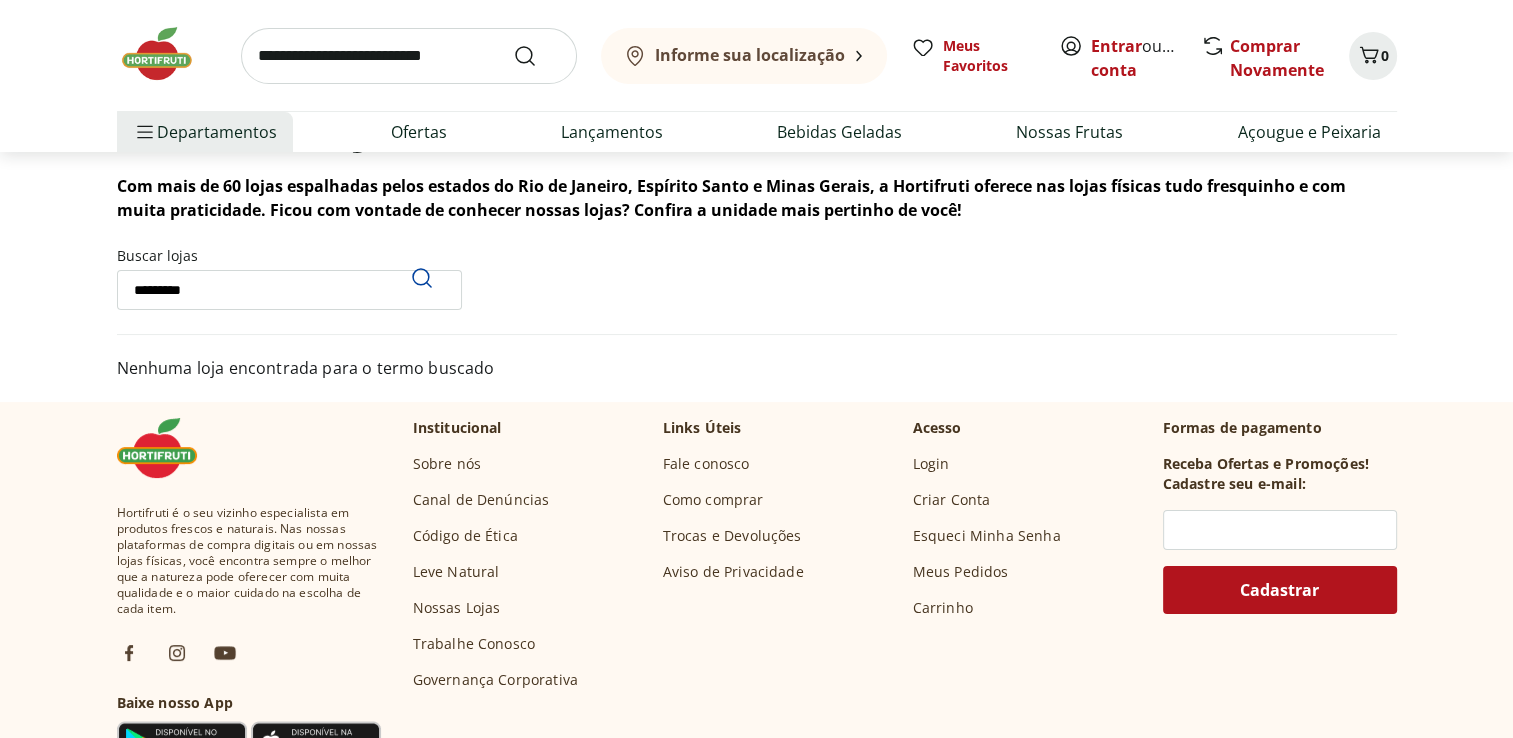 type on "*********" 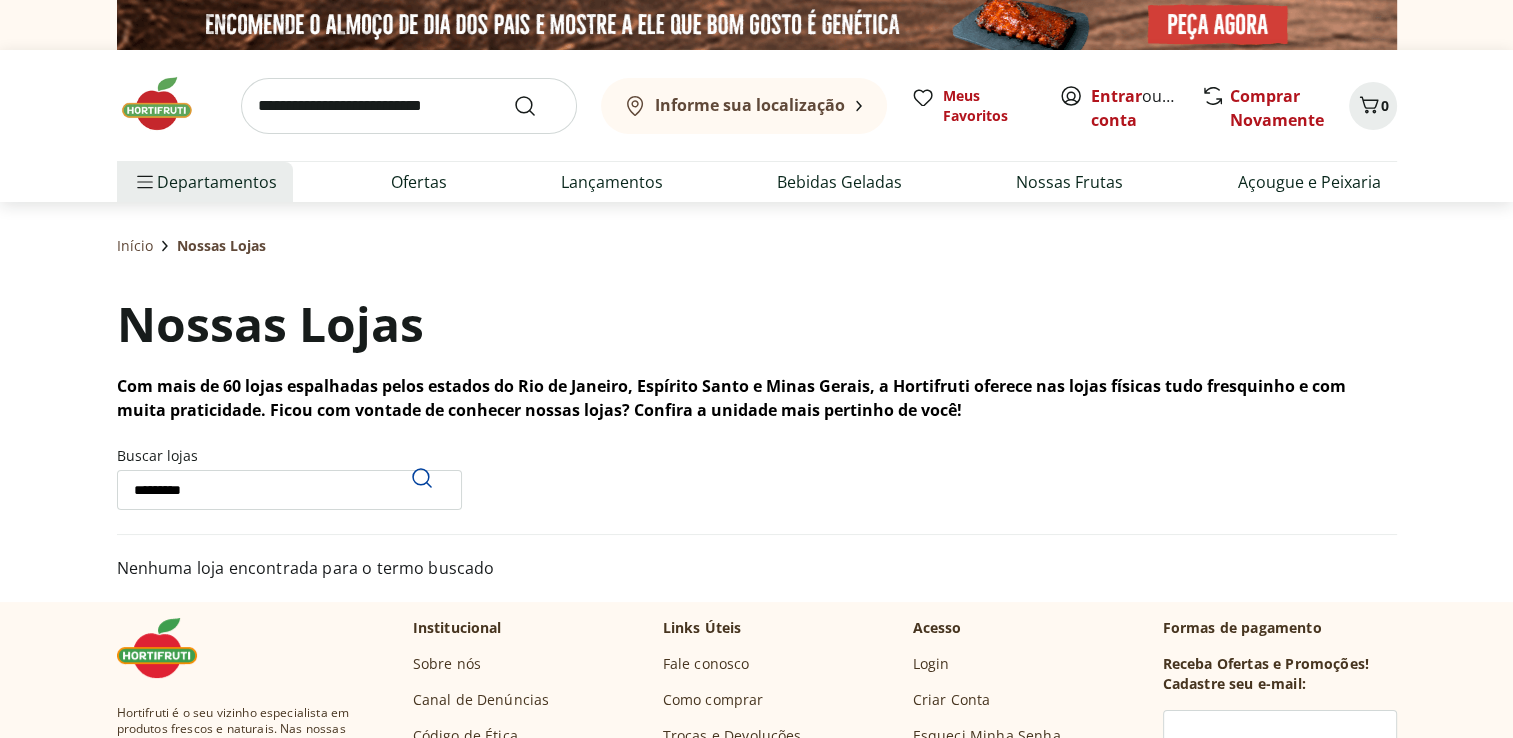 drag, startPoint x: 287, startPoint y: 490, endPoint x: 22, endPoint y: 465, distance: 266.17664 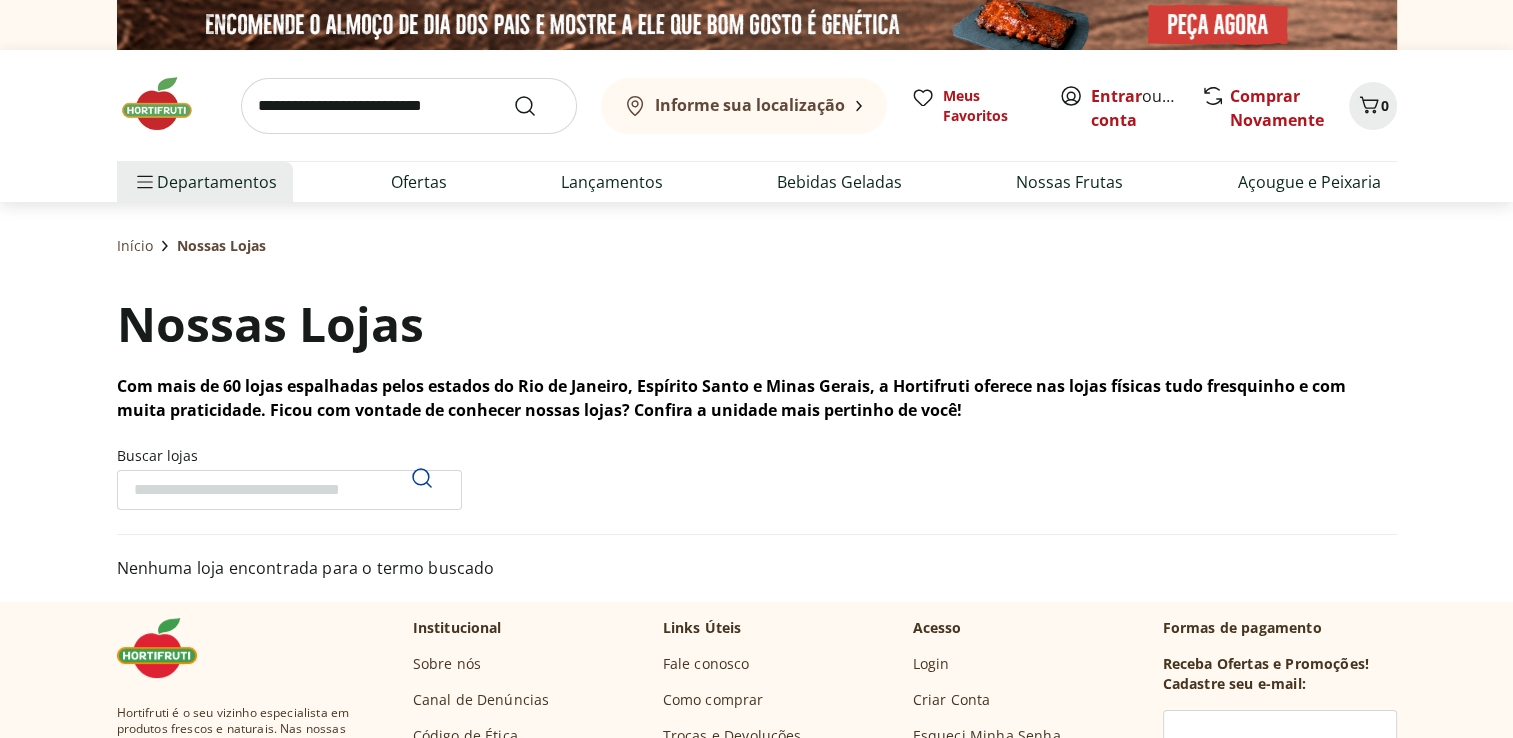 type 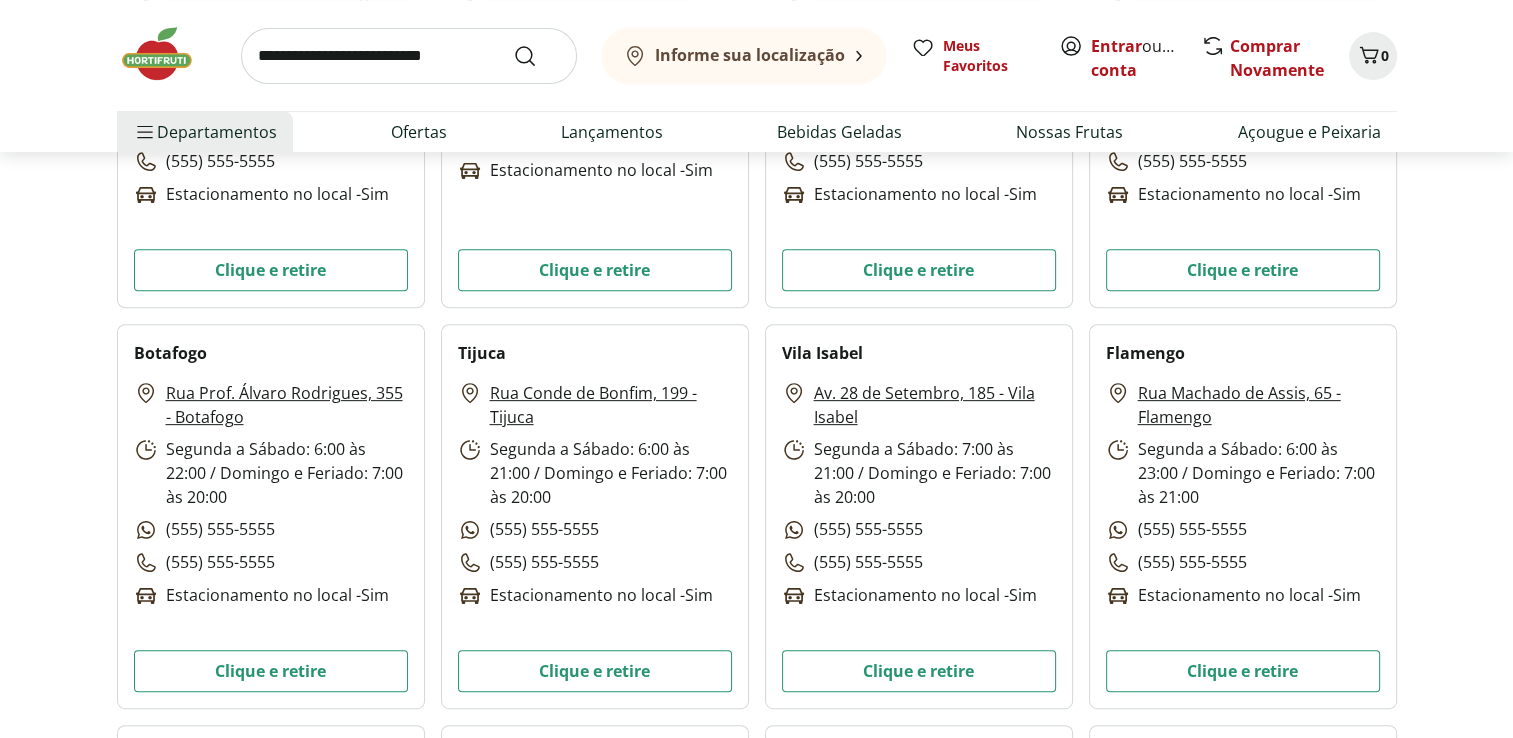 scroll, scrollTop: 16, scrollLeft: 0, axis: vertical 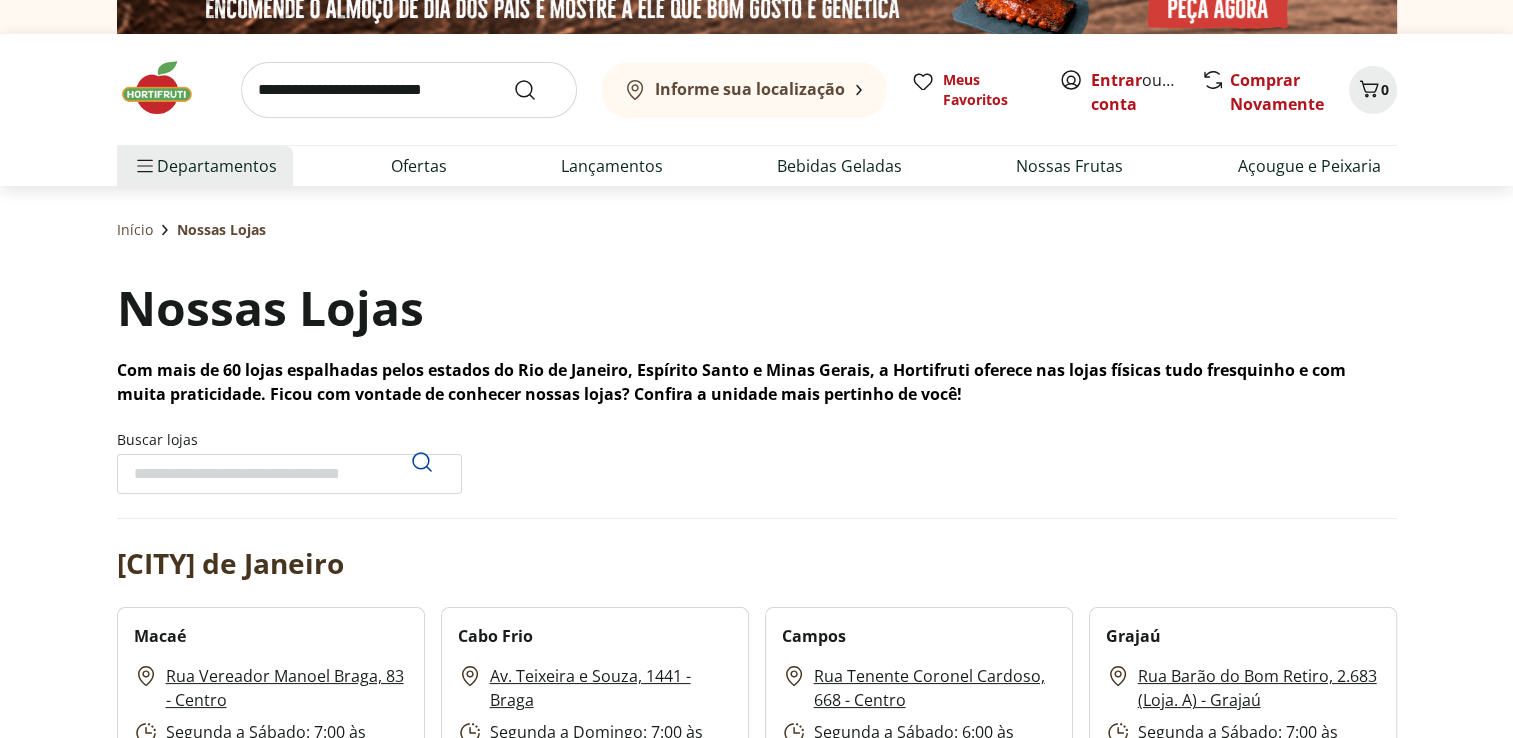click on "Início" at bounding box center [135, 230] 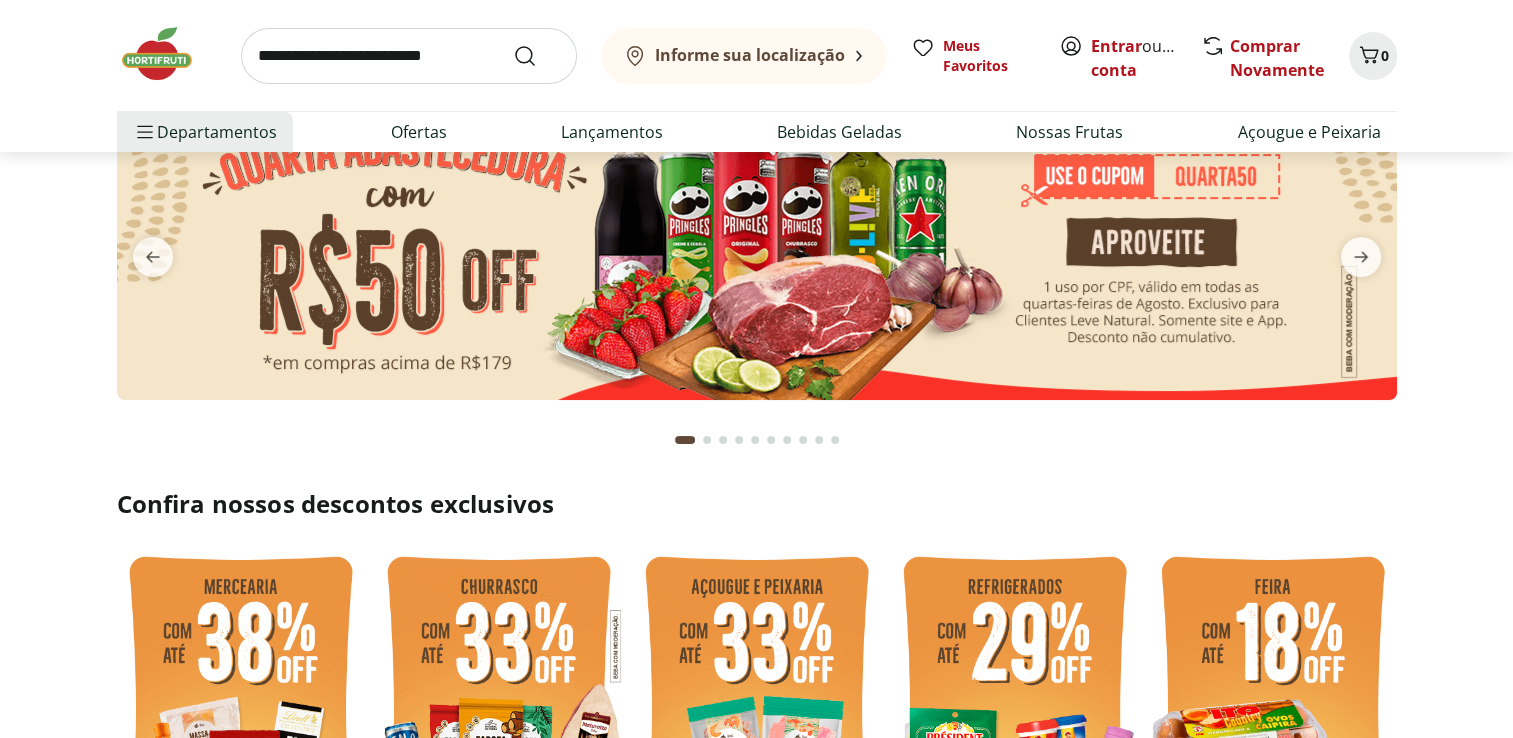 scroll, scrollTop: 0, scrollLeft: 0, axis: both 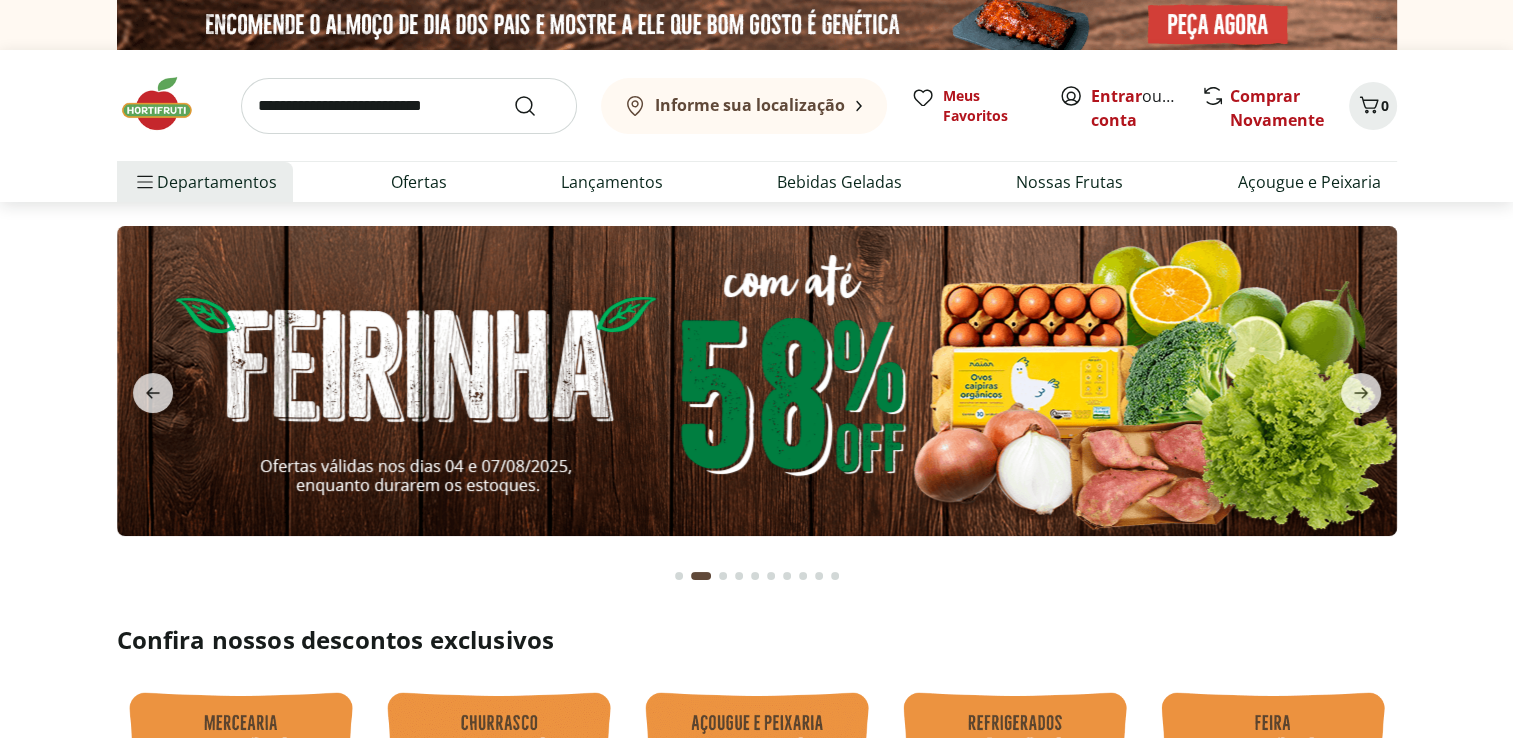click on "Informe sua localização" at bounding box center [750, 105] 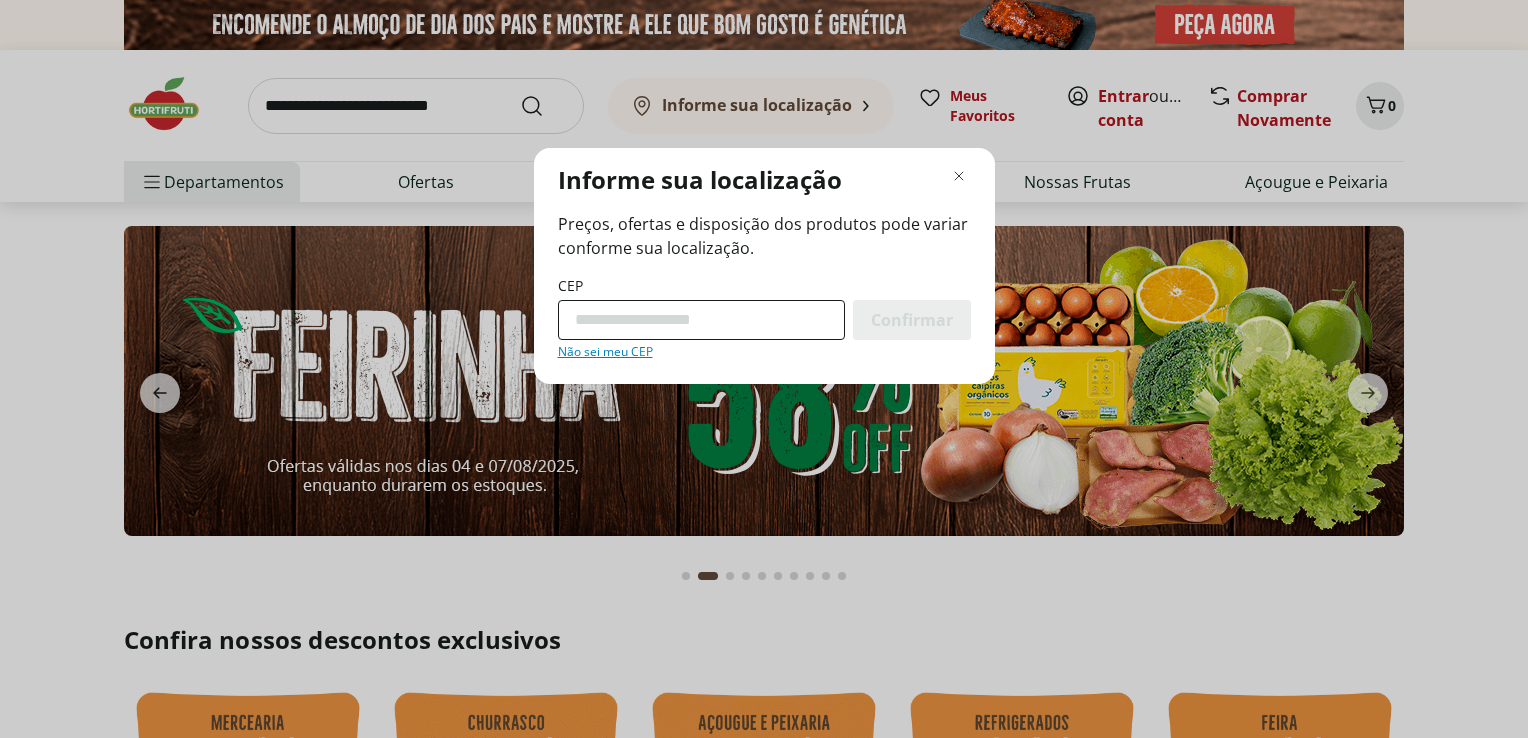click on "CEP" at bounding box center [701, 320] 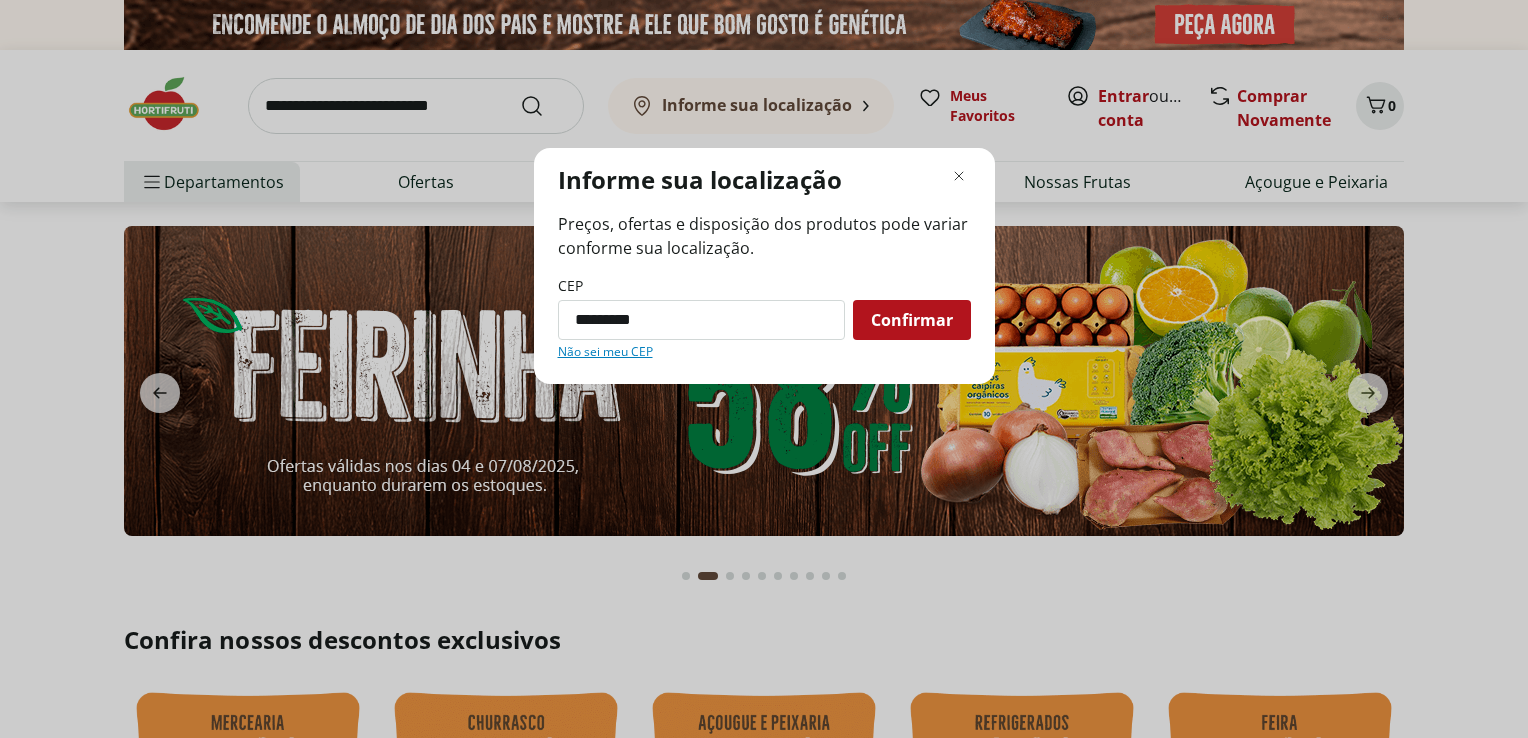 click on "Confirmar" at bounding box center [912, 320] 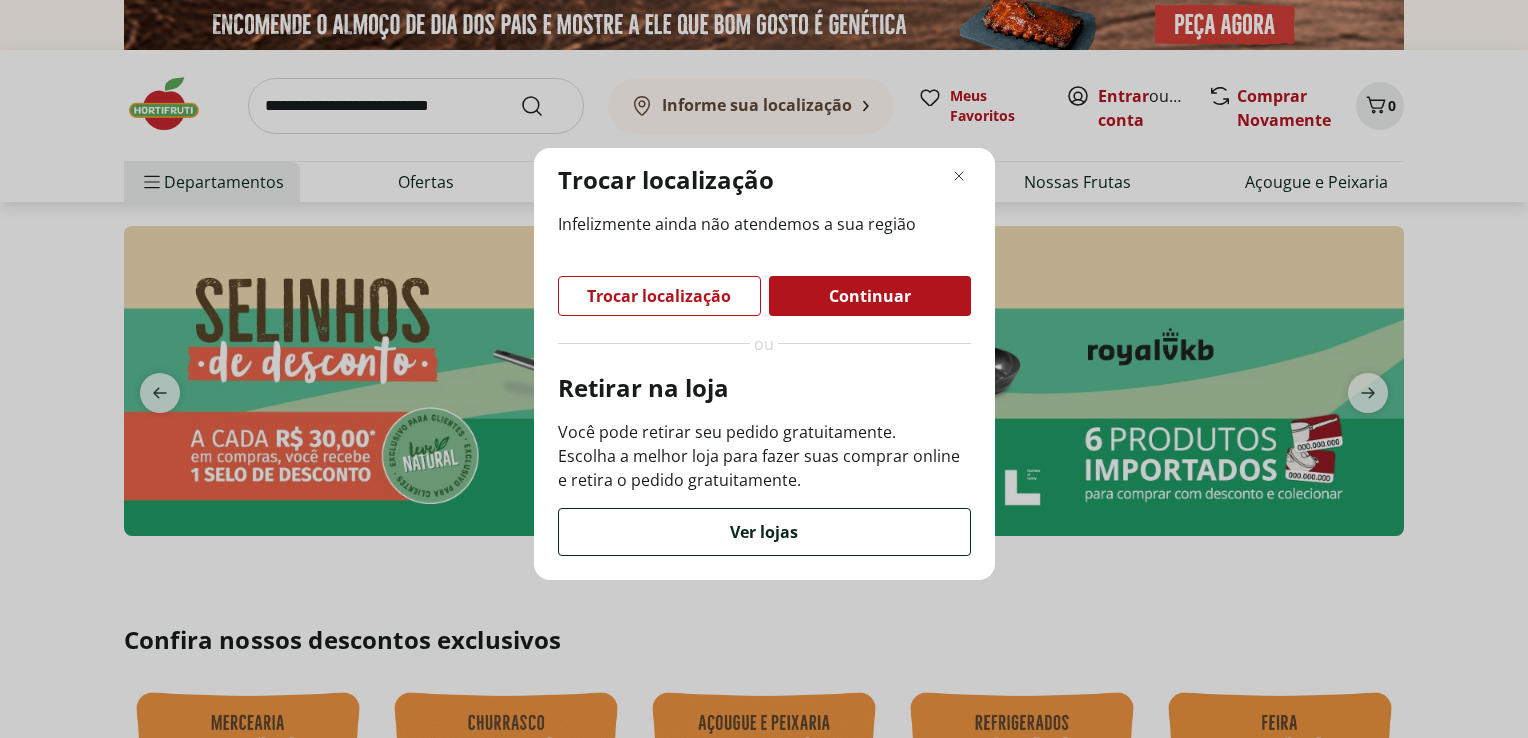 click on "Ver lojas" at bounding box center (764, 532) 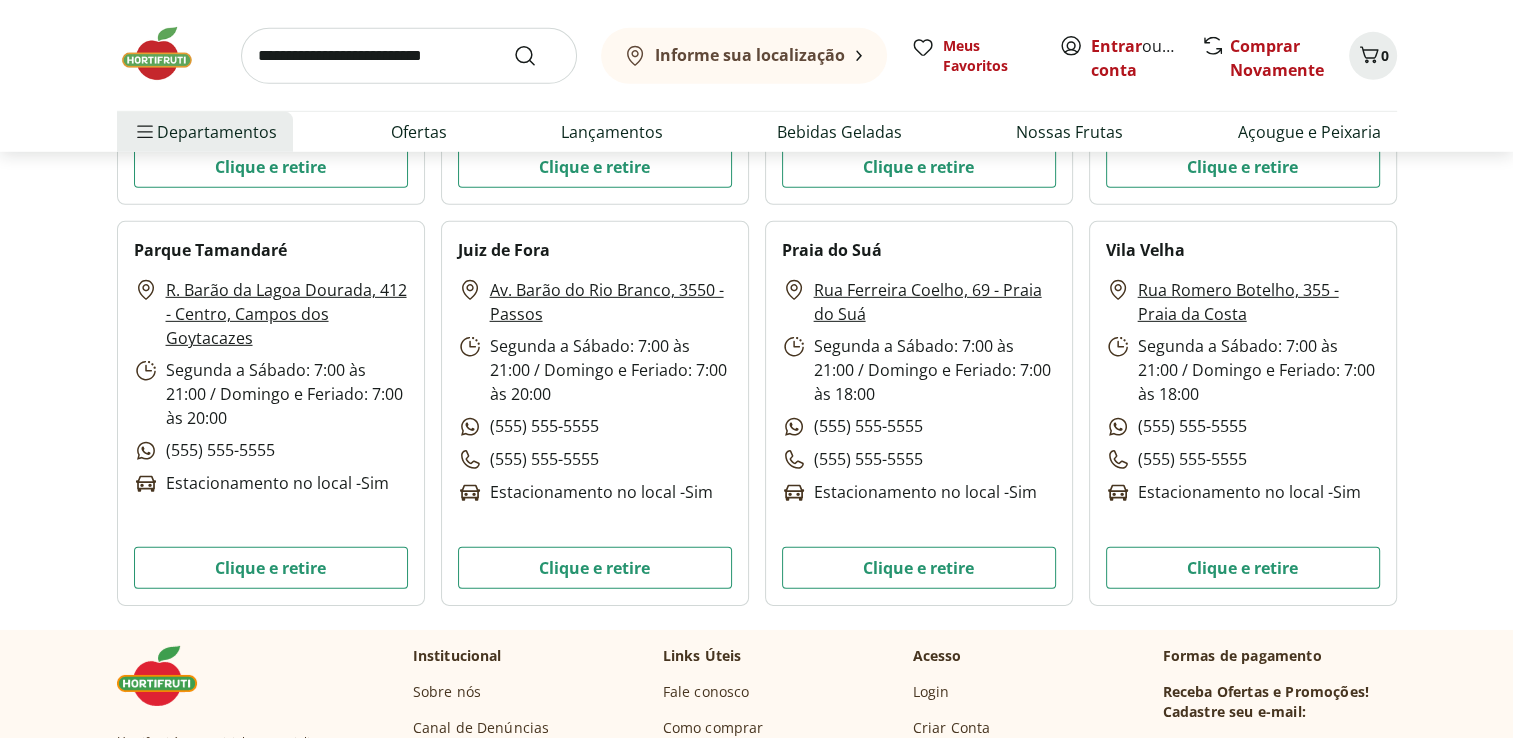 scroll, scrollTop: 5976, scrollLeft: 0, axis: vertical 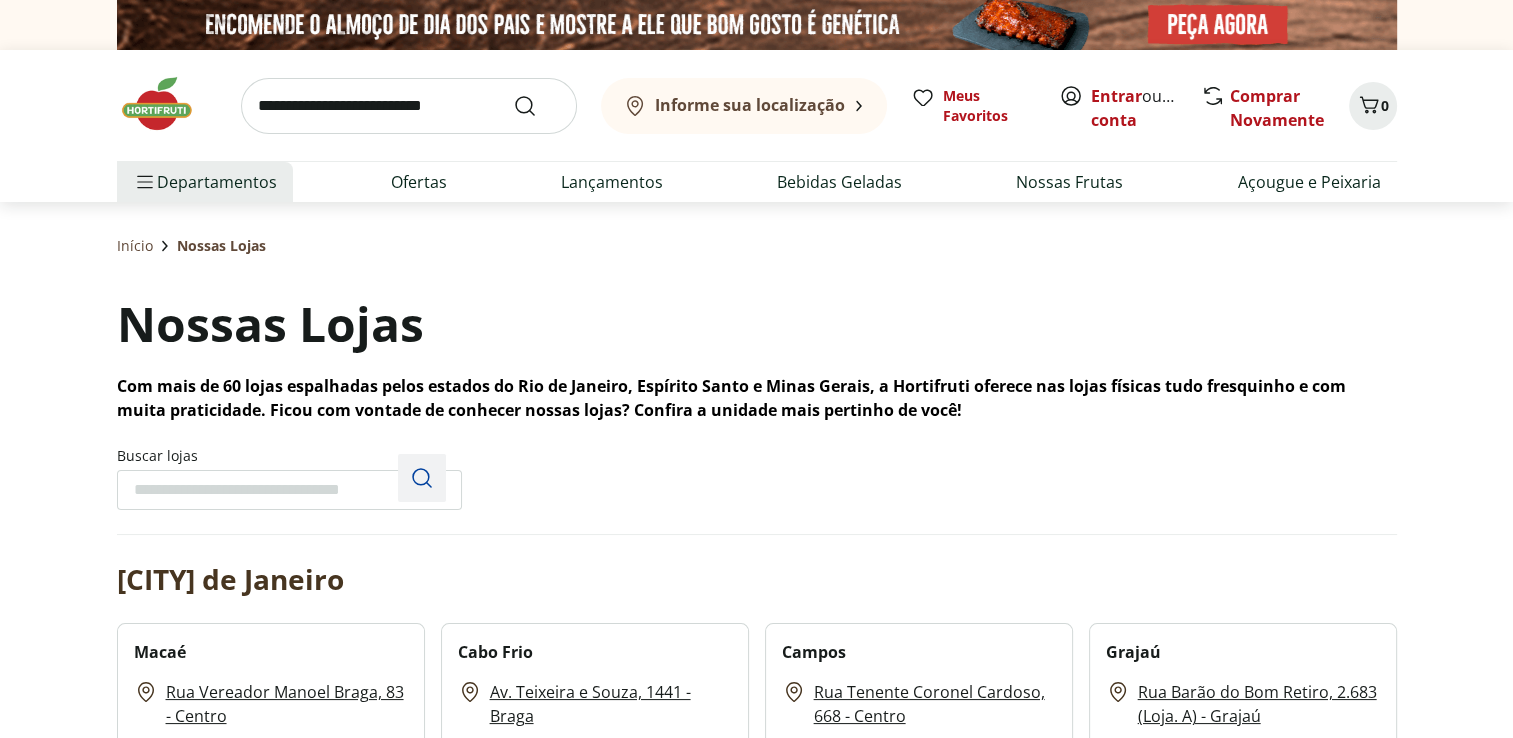 click at bounding box center (422, 478) 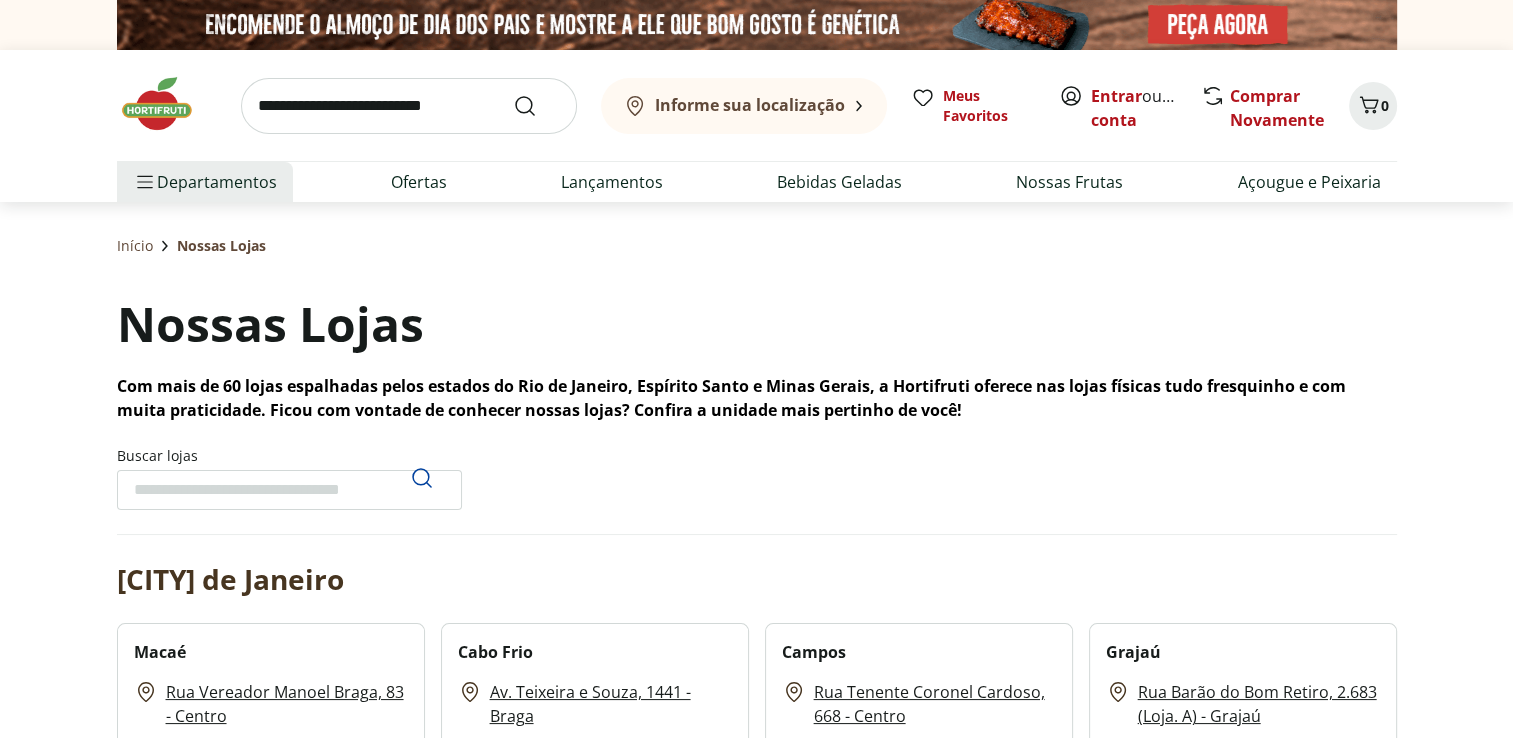 click on "Buscar lojas" at bounding box center [289, 490] 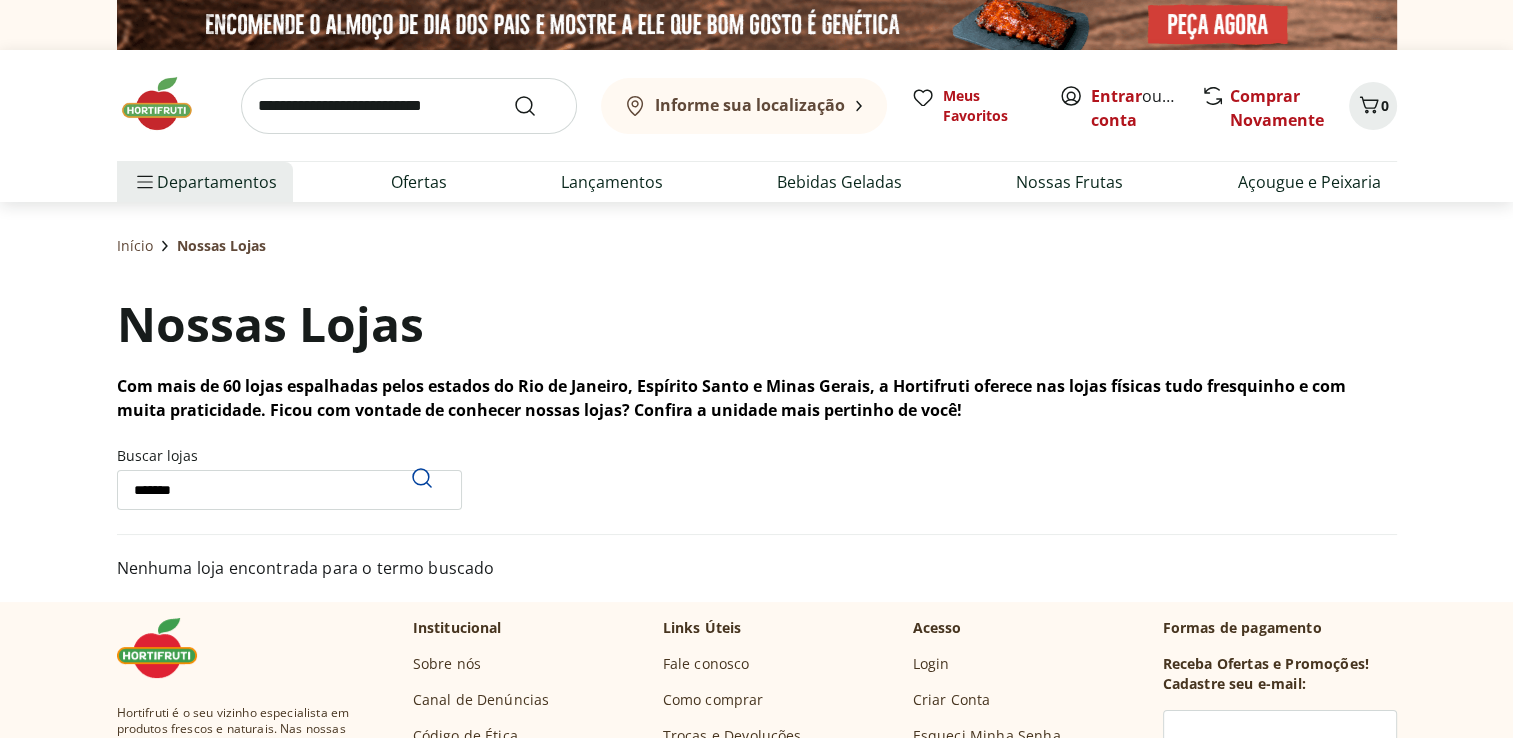 drag, startPoint x: 327, startPoint y: 484, endPoint x: 0, endPoint y: 445, distance: 329.31747 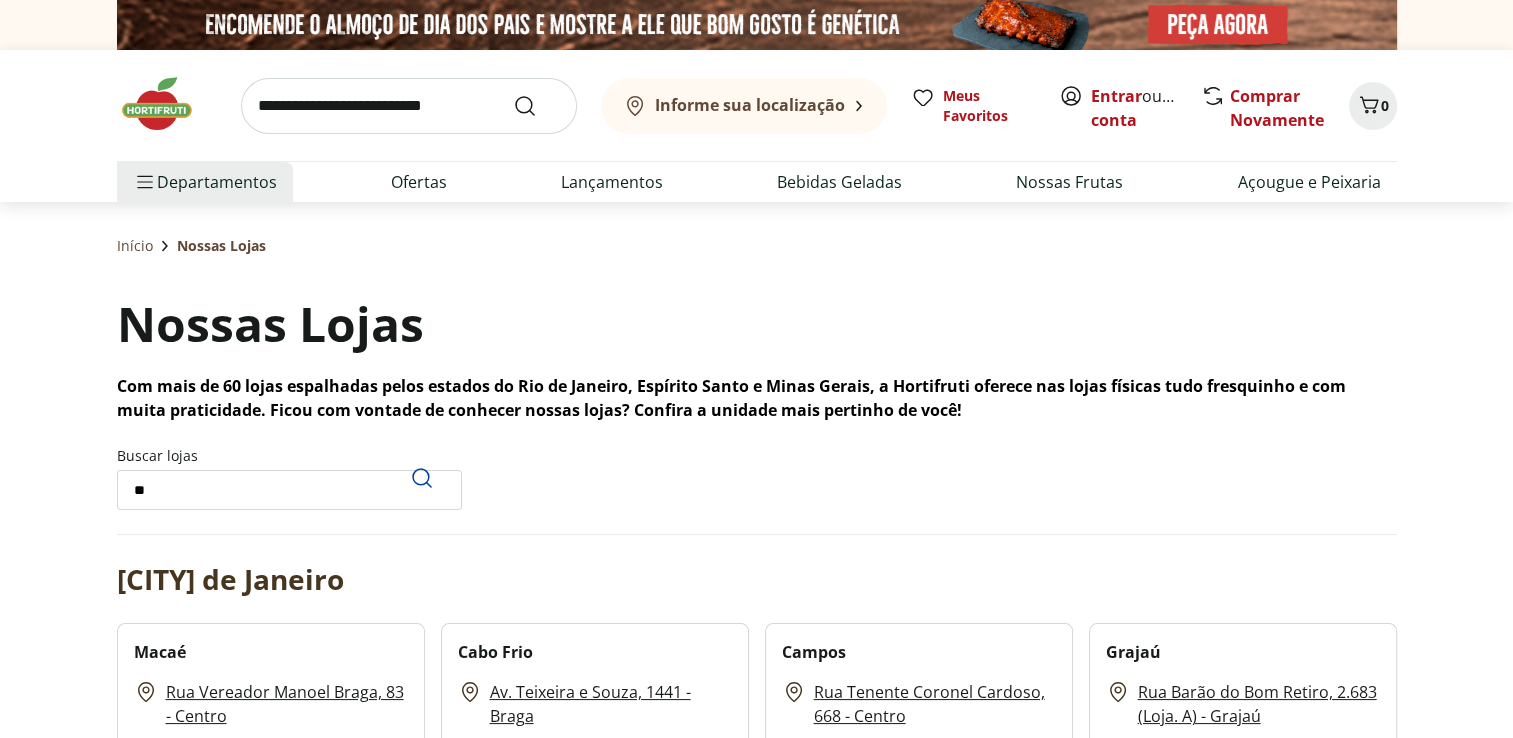 type on "*" 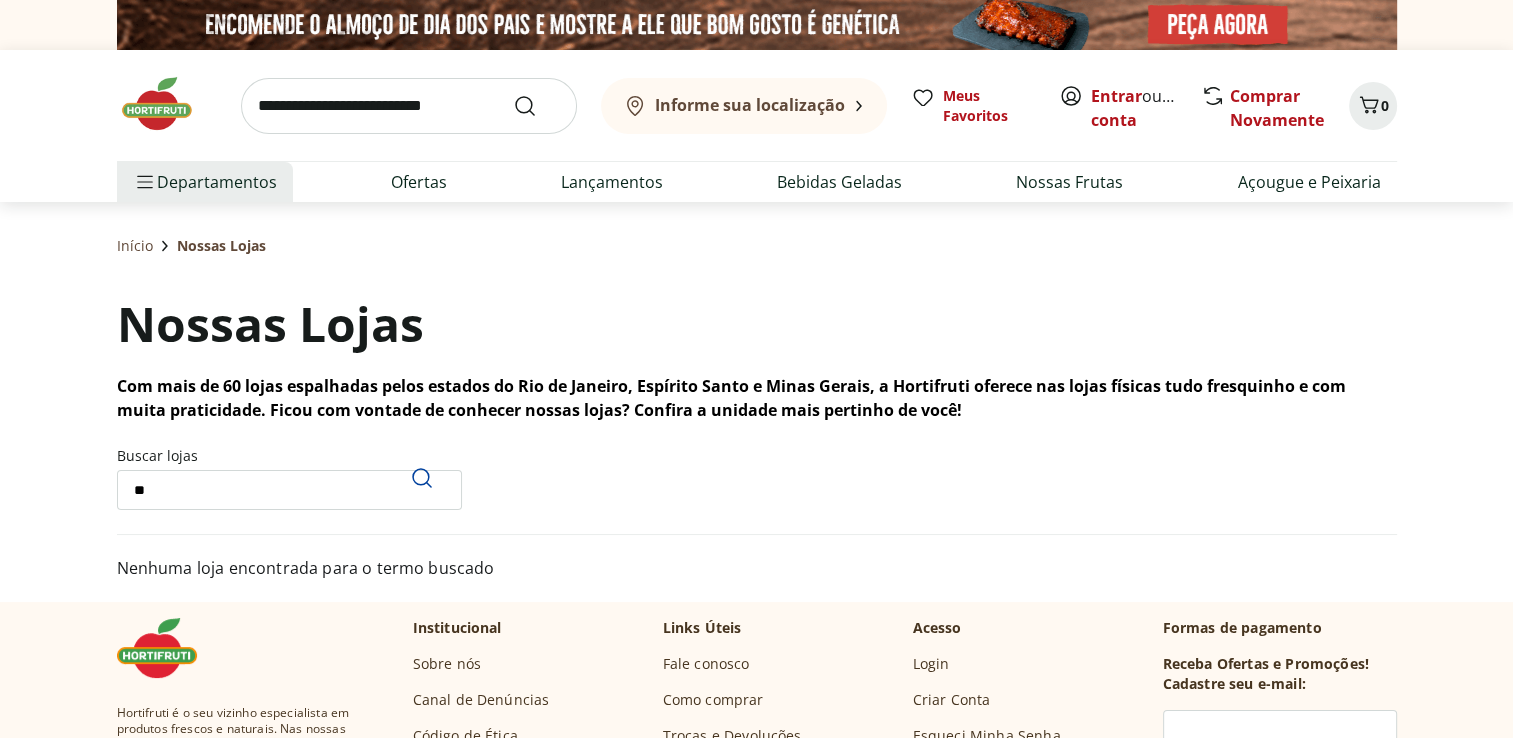 type on "*" 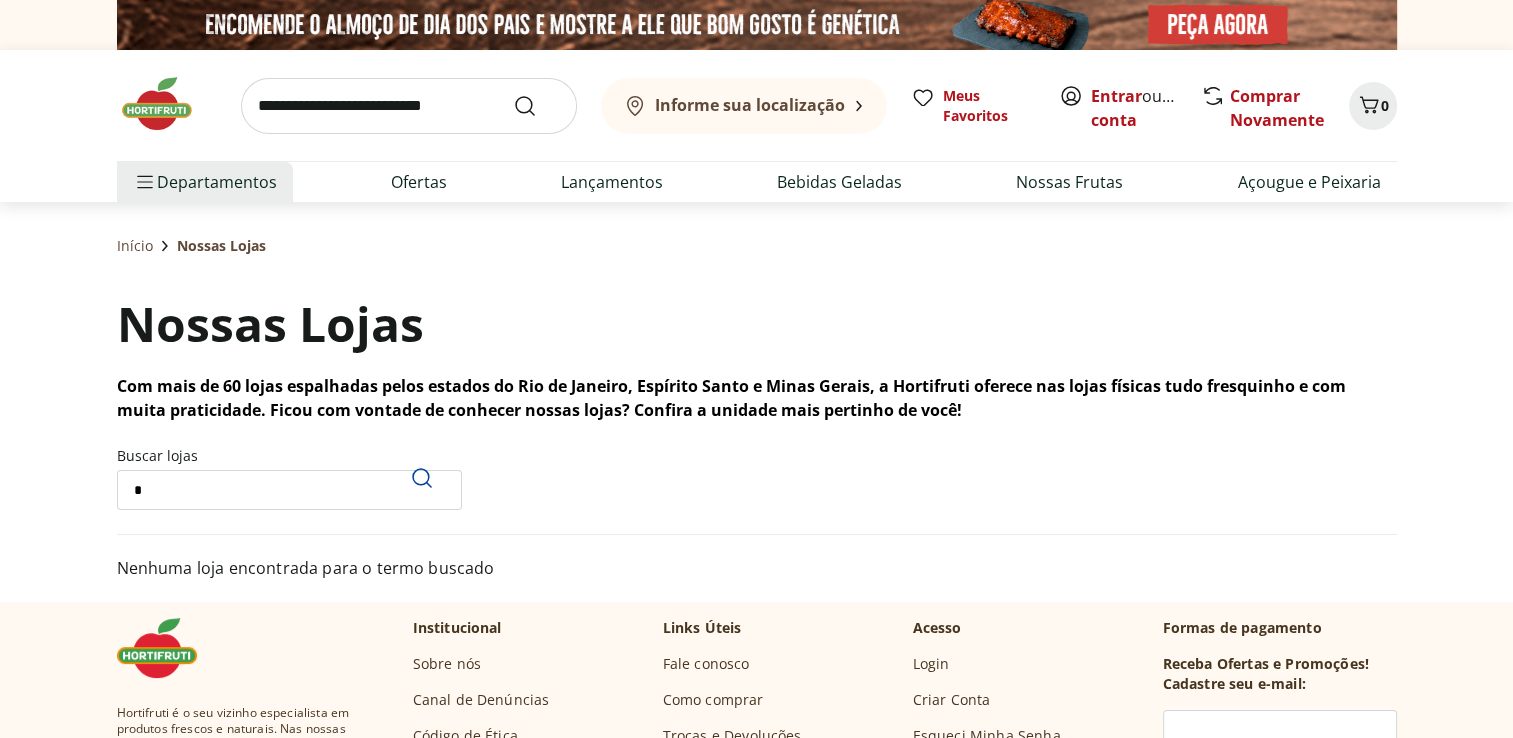 type 